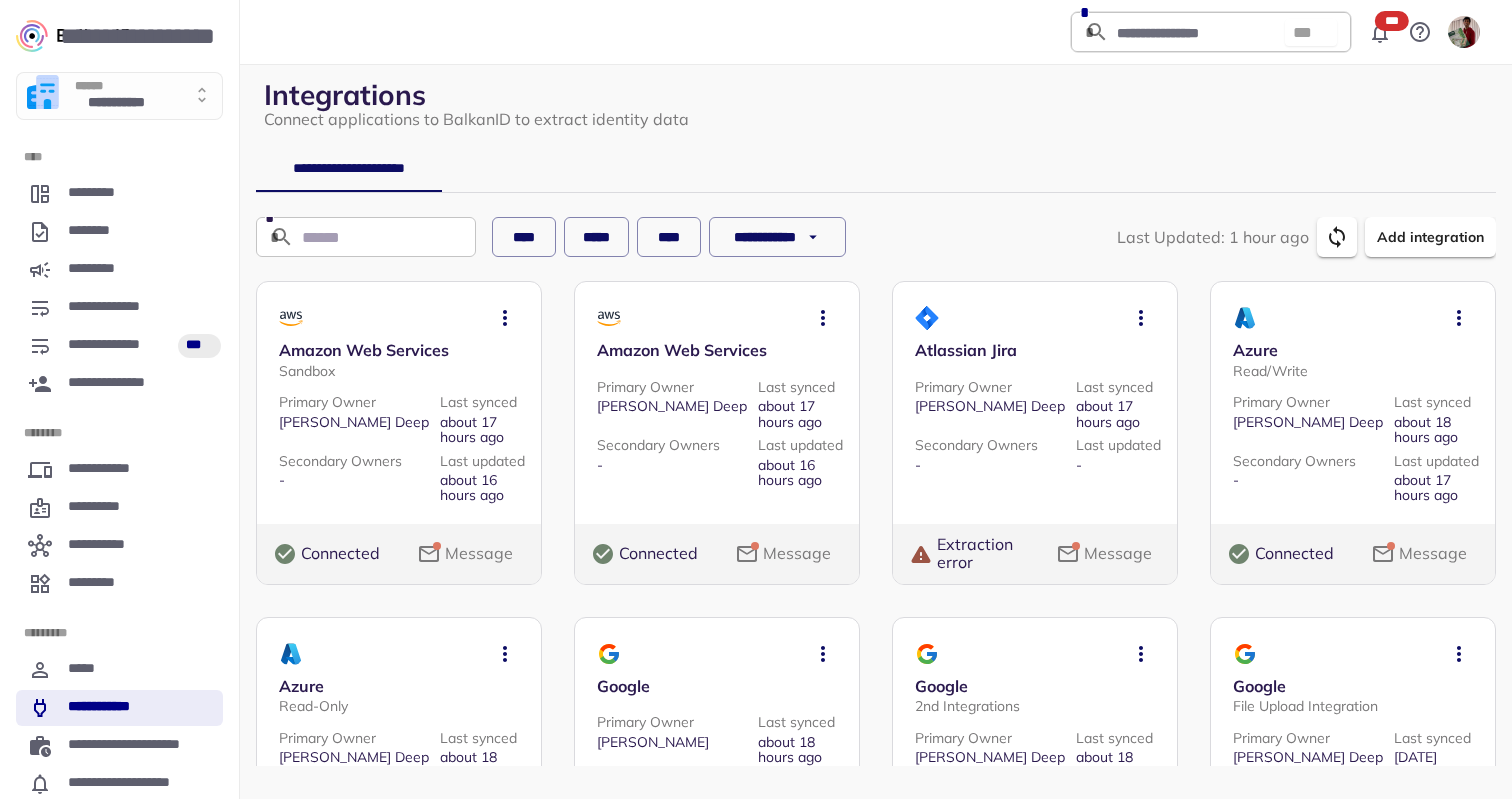 scroll, scrollTop: 0, scrollLeft: 0, axis: both 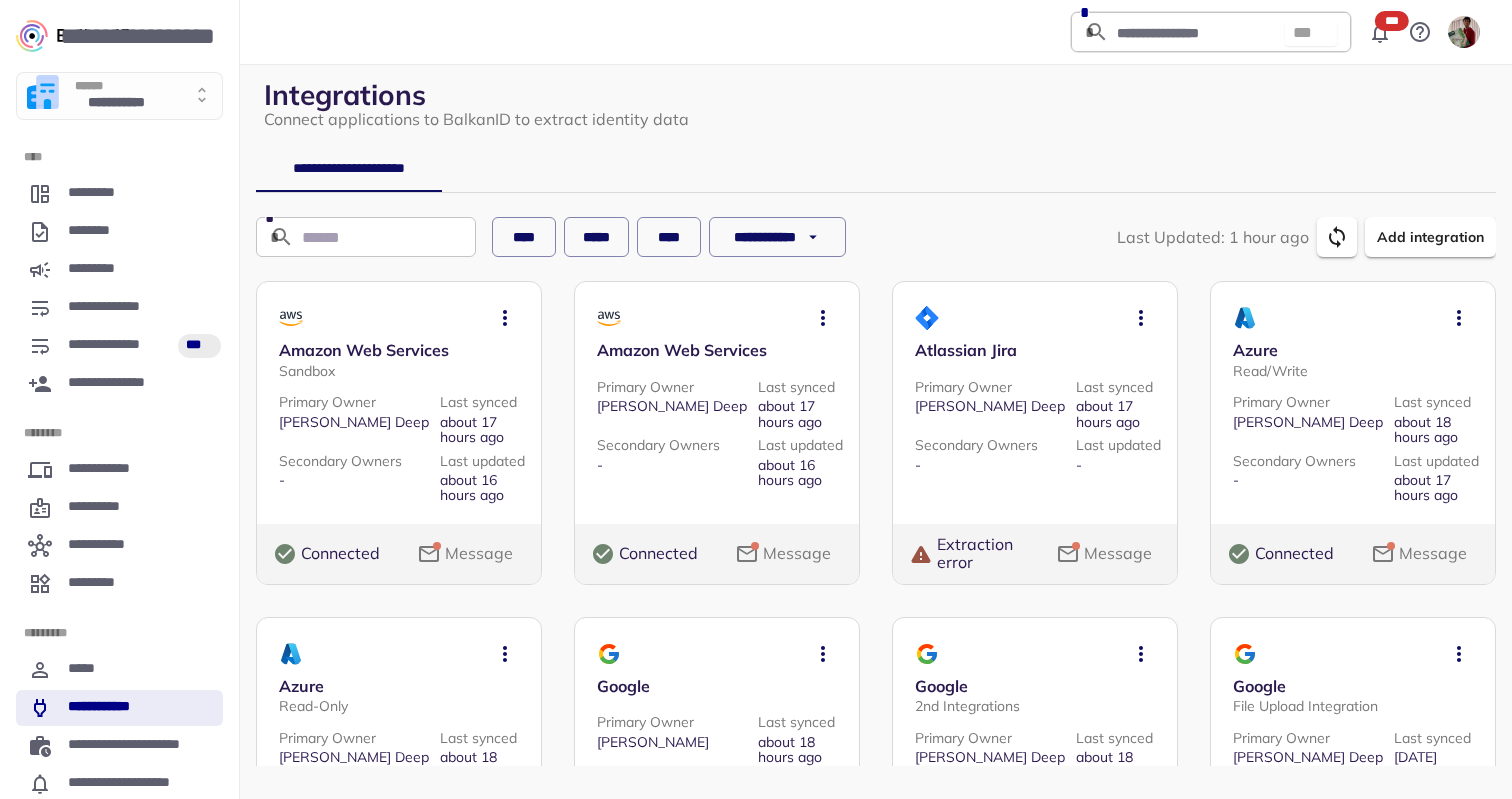 click on "**********" at bounding box center (119, 96) 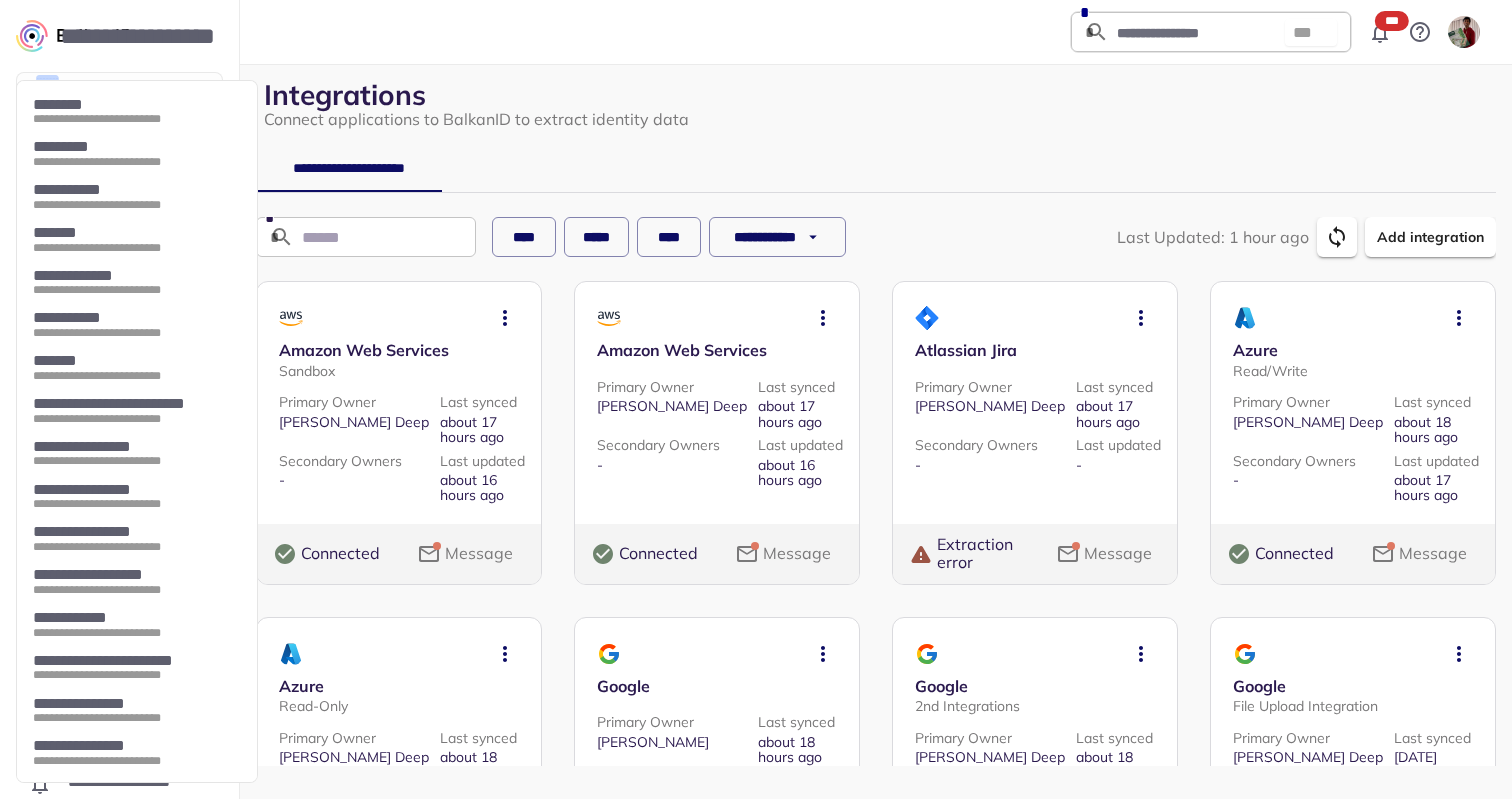 scroll, scrollTop: 82, scrollLeft: 0, axis: vertical 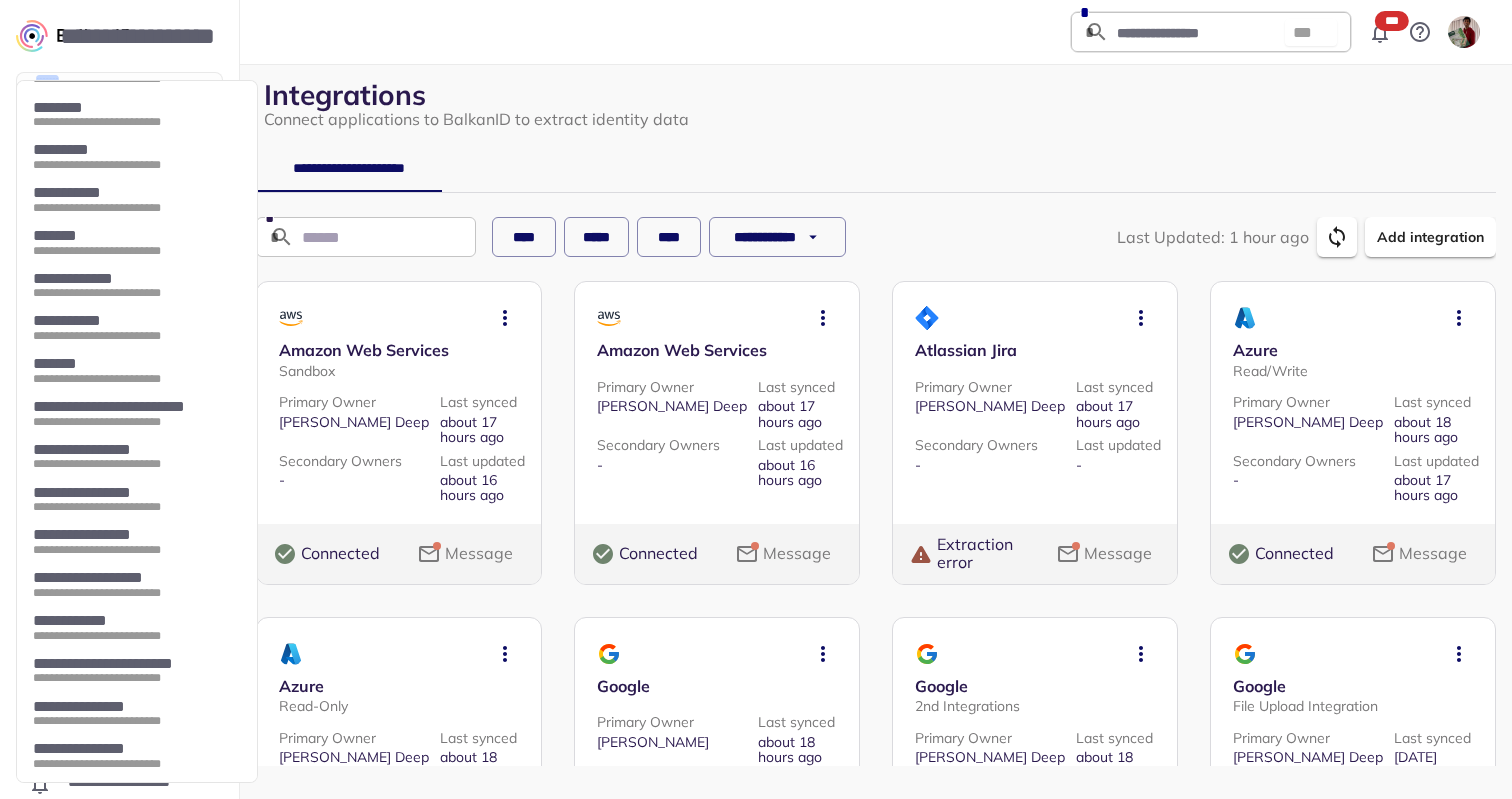 click on "**********" at bounding box center [137, 285] 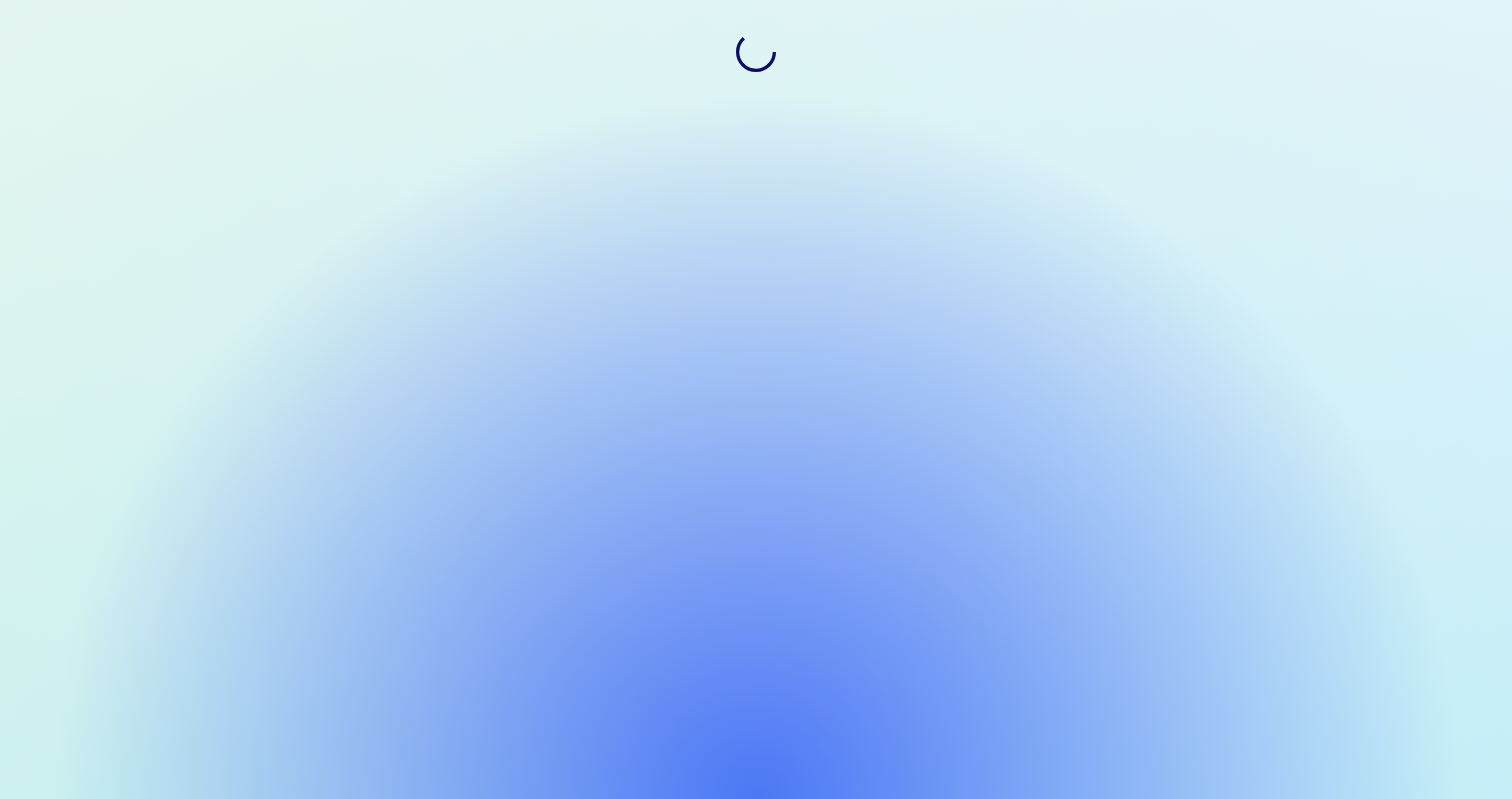 scroll, scrollTop: 0, scrollLeft: 0, axis: both 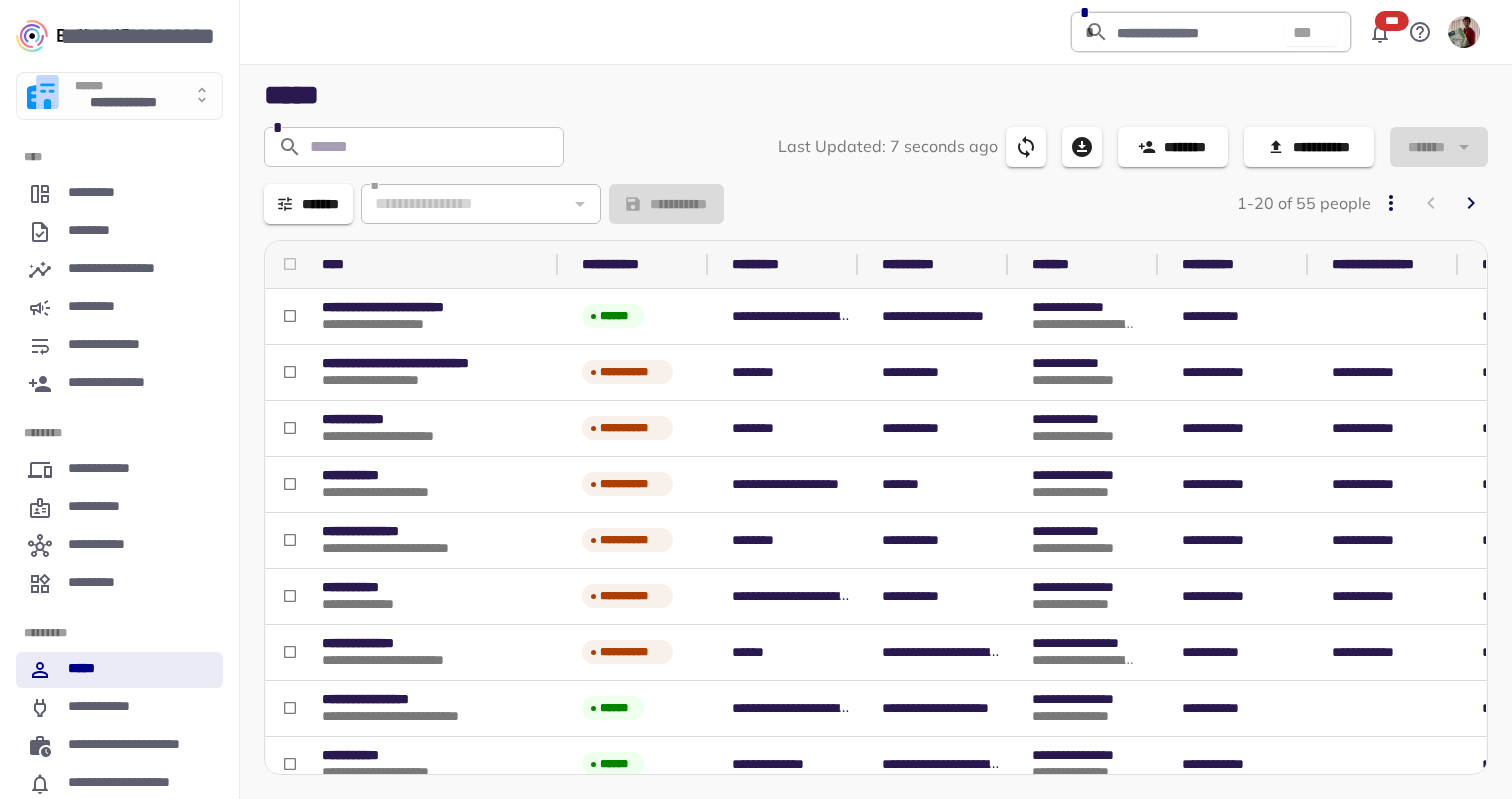 click 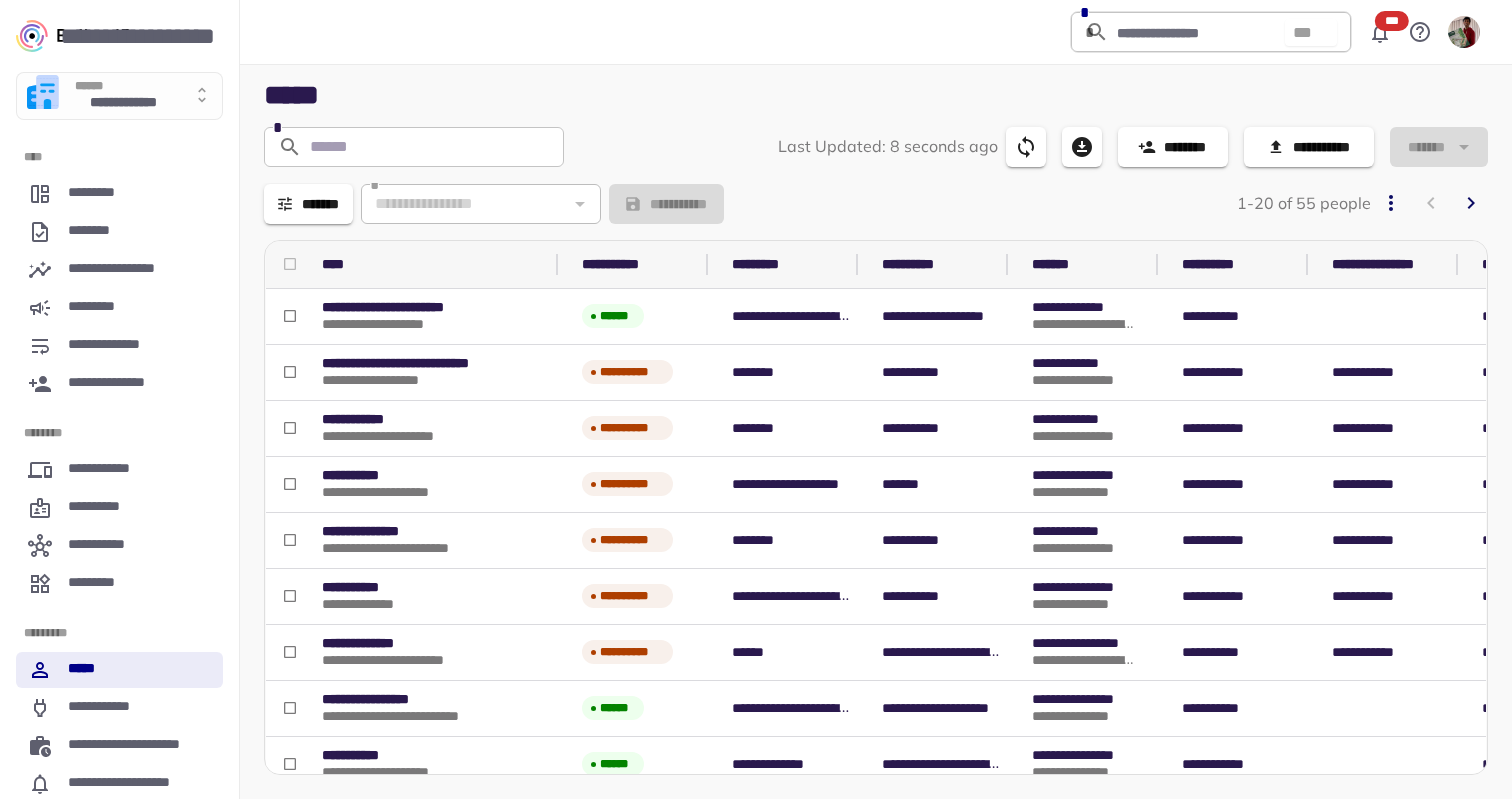 click 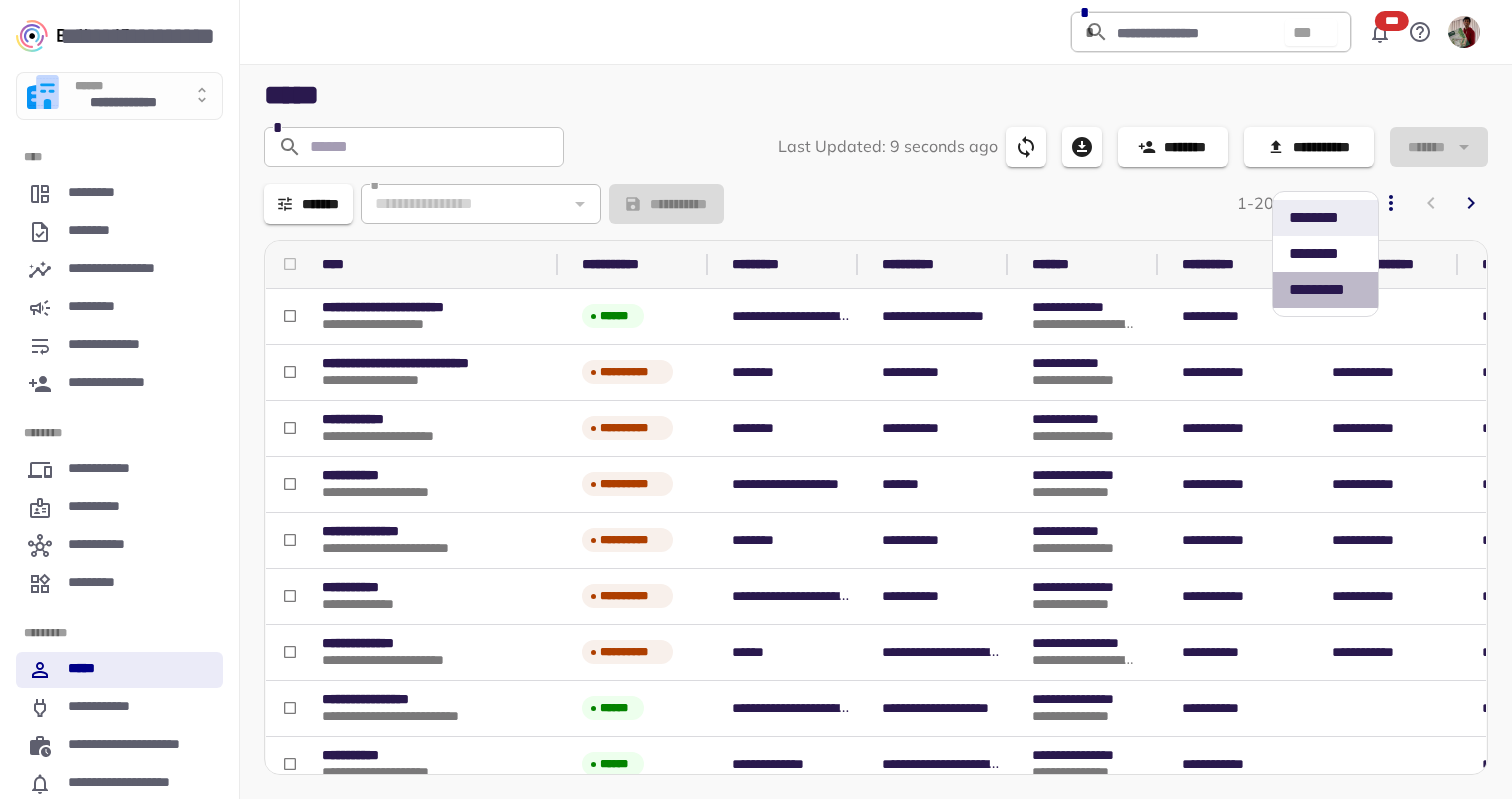 click on "*** *****" at bounding box center (1325, 290) 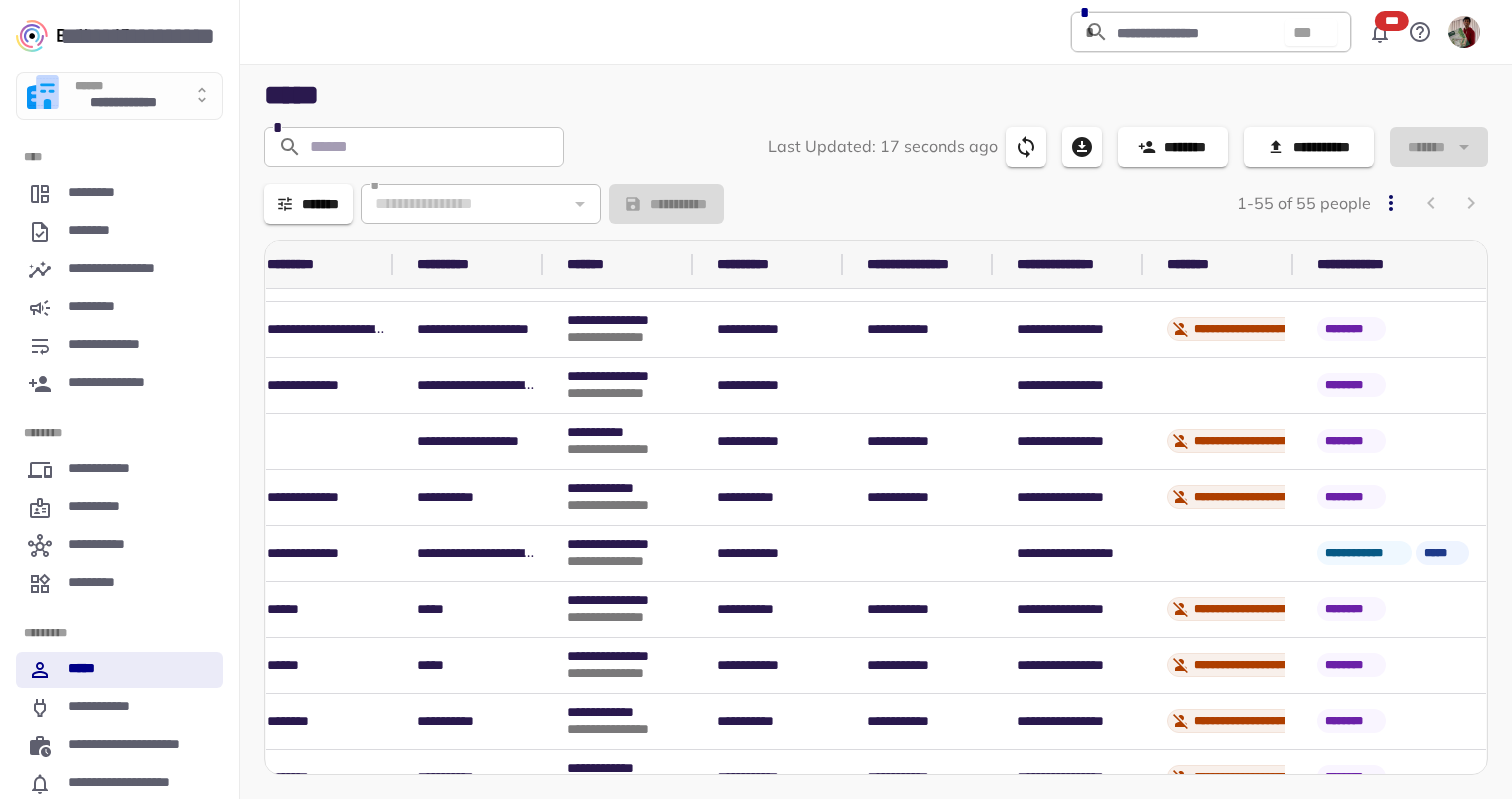 scroll, scrollTop: 1611, scrollLeft: 630, axis: both 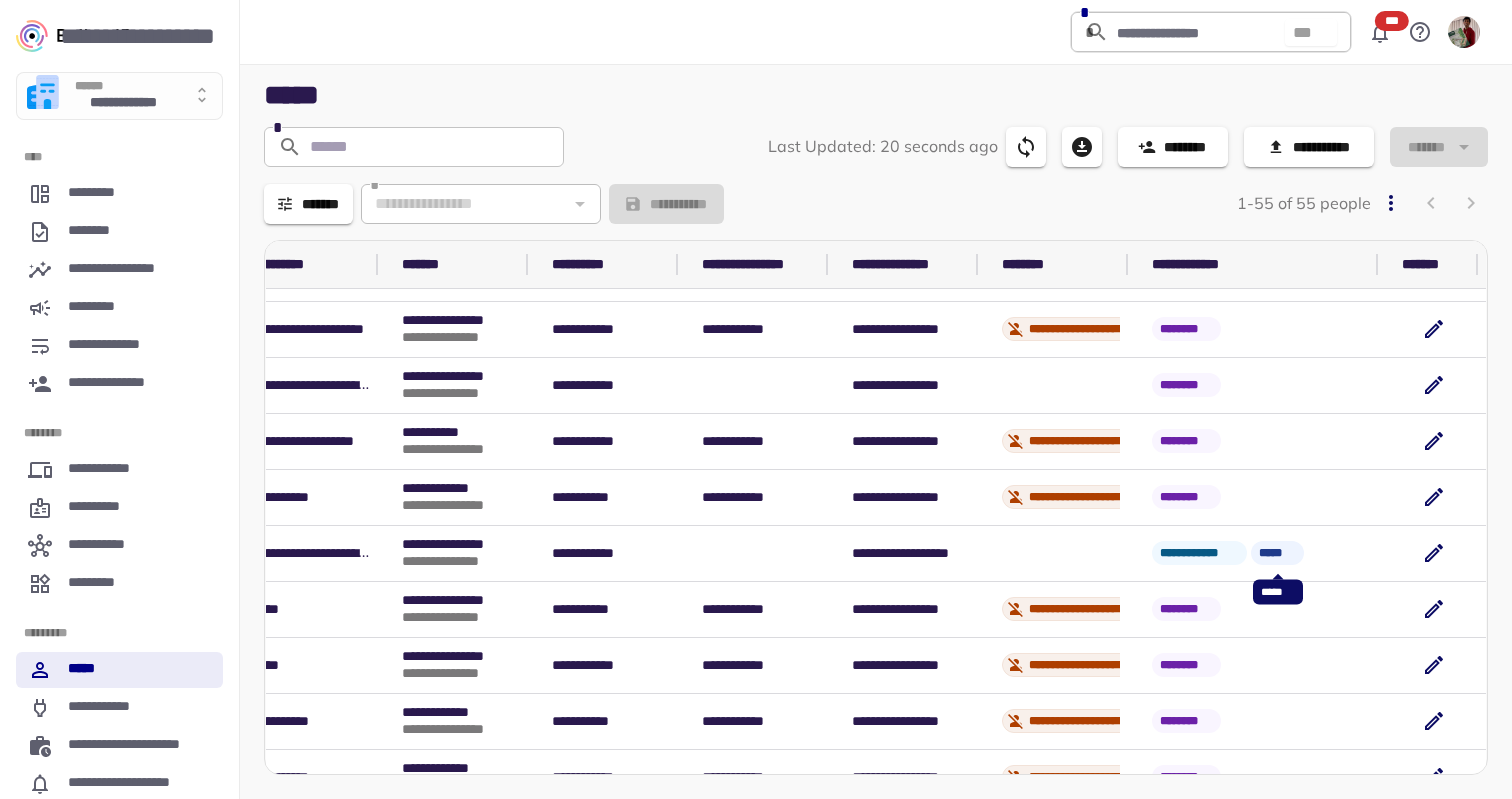 click on "*****" at bounding box center (1278, 553) 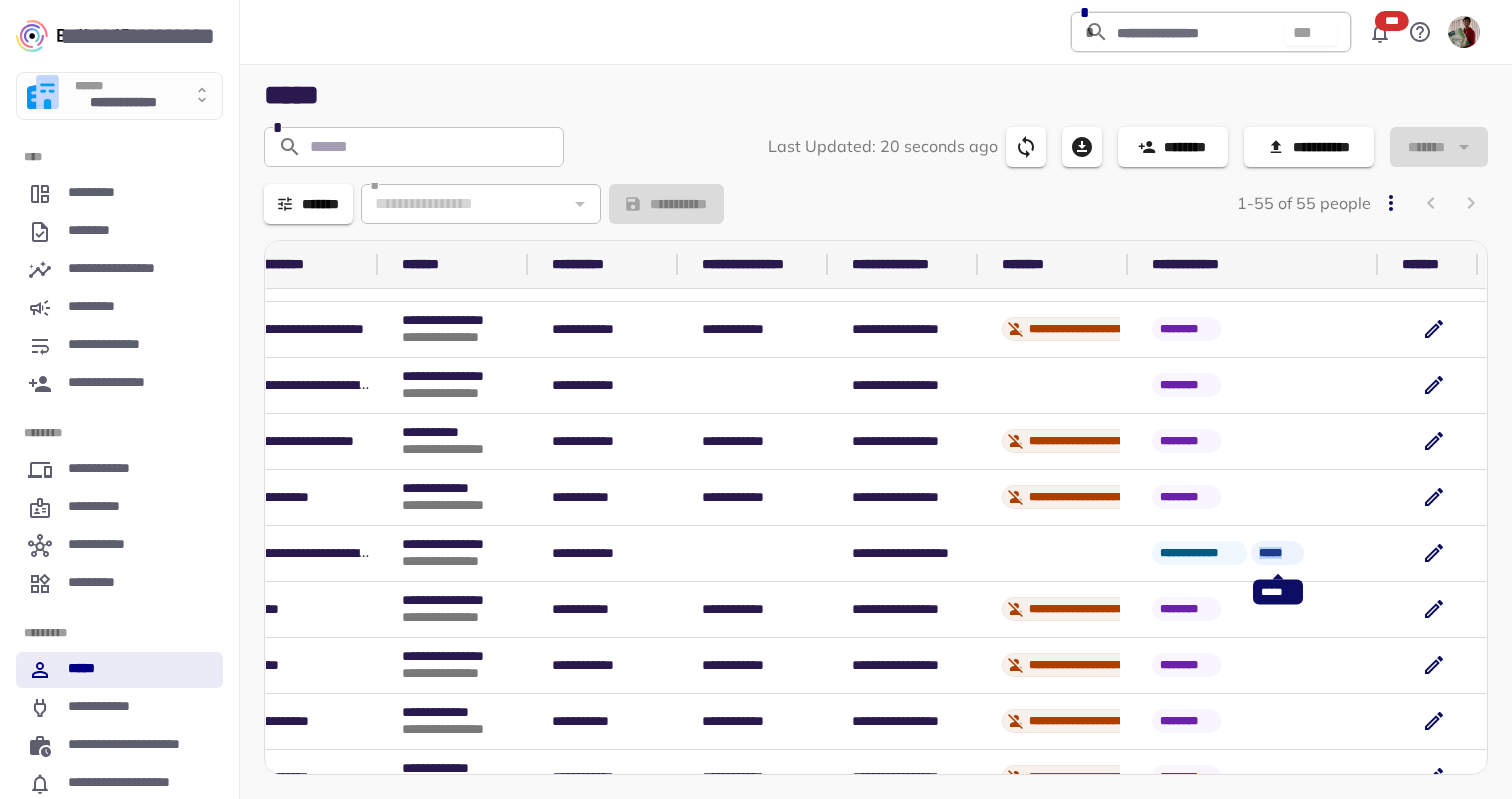 click on "*****" at bounding box center [1278, 553] 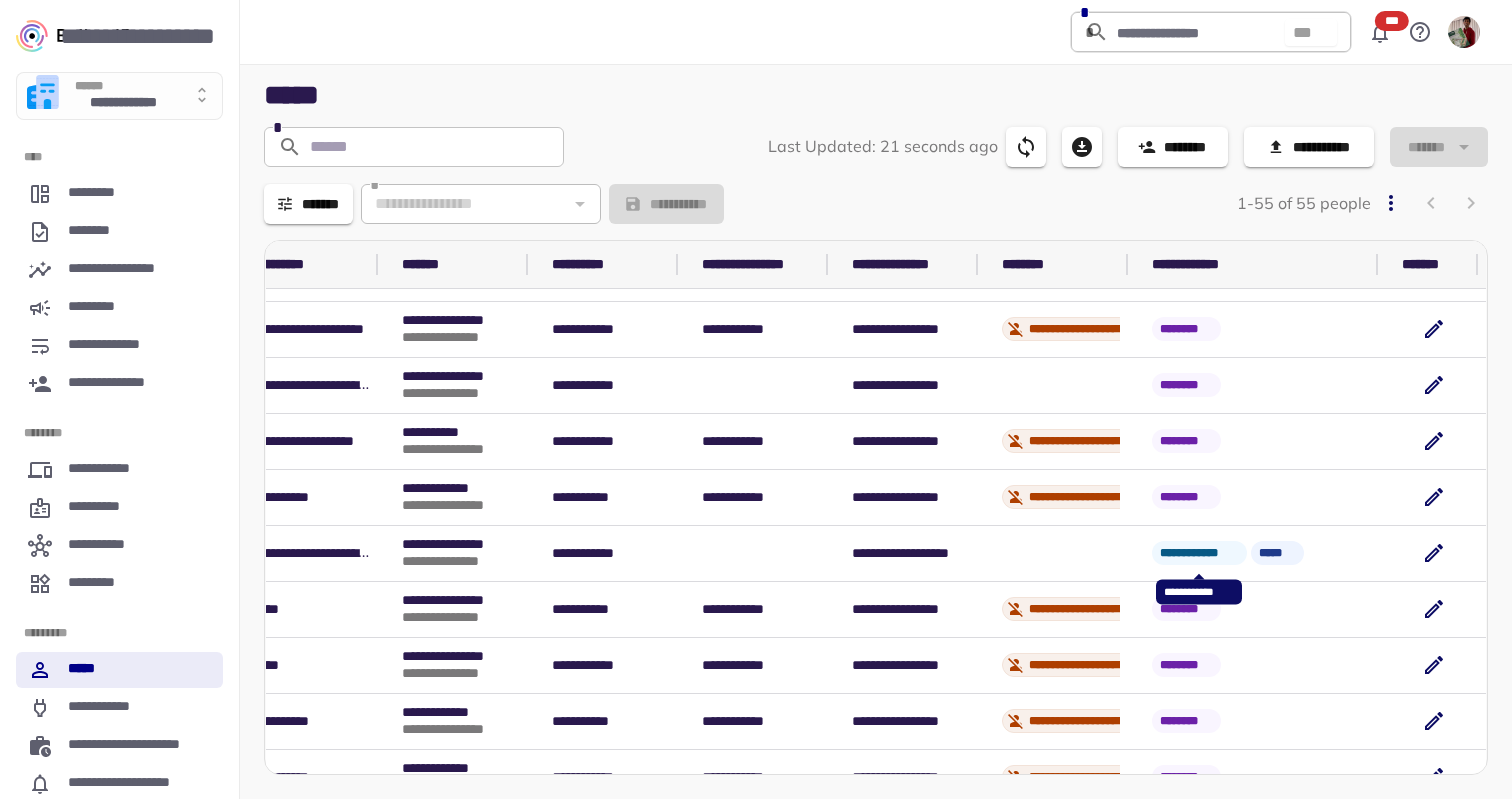 click on "**********" at bounding box center [1199, 553] 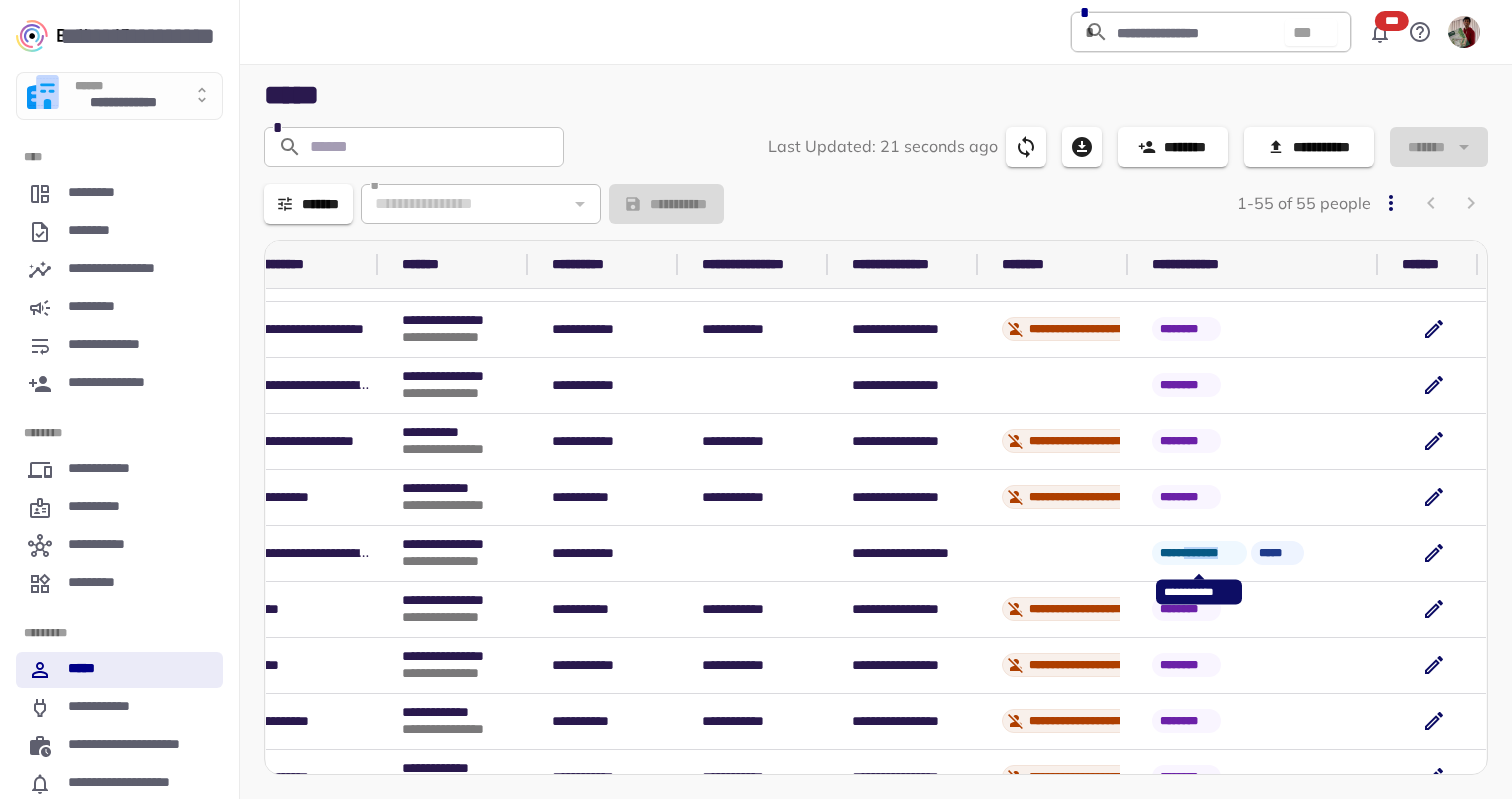 click on "**********" at bounding box center (1199, 553) 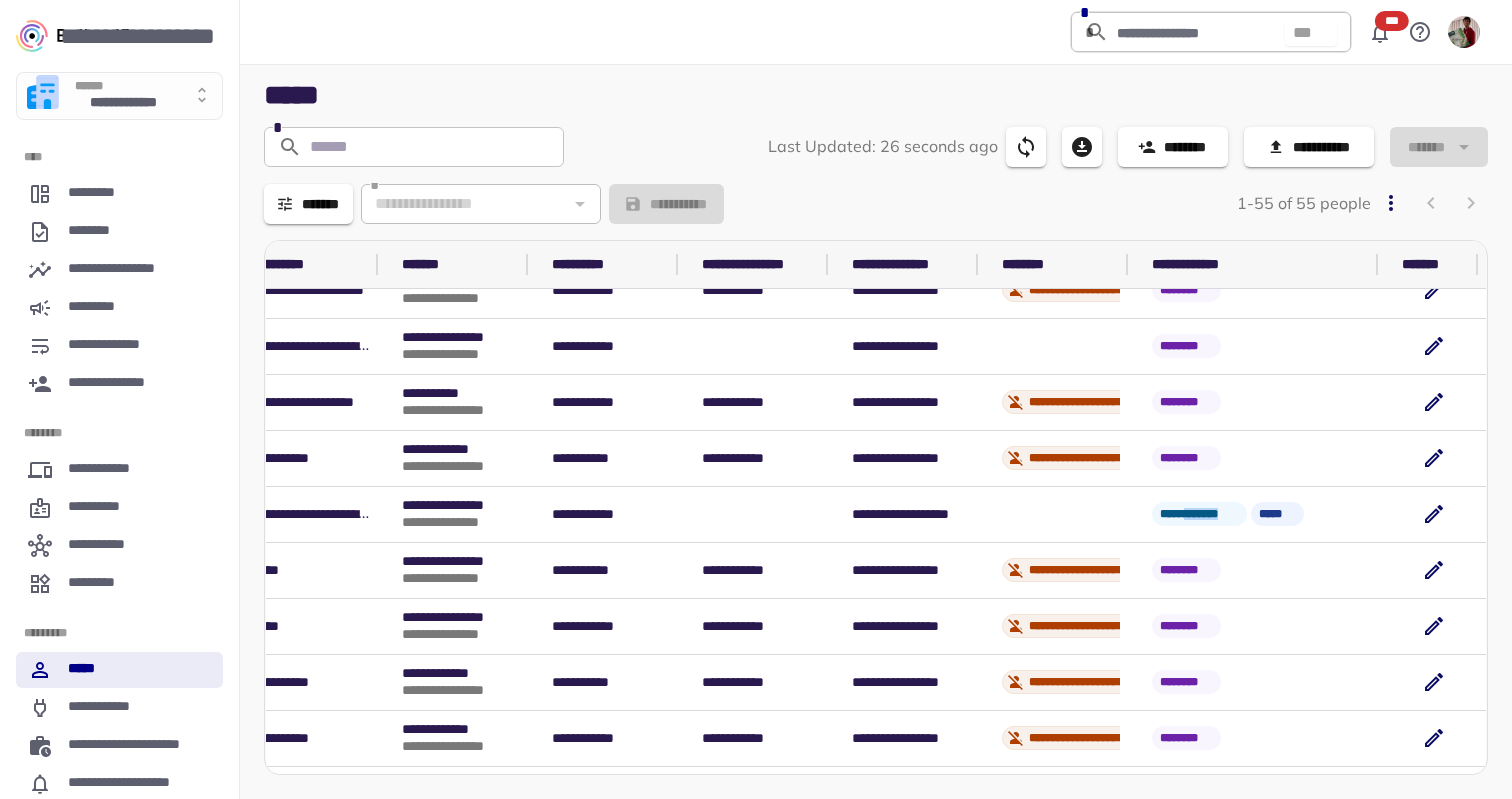 scroll, scrollTop: 1682, scrollLeft: 630, axis: both 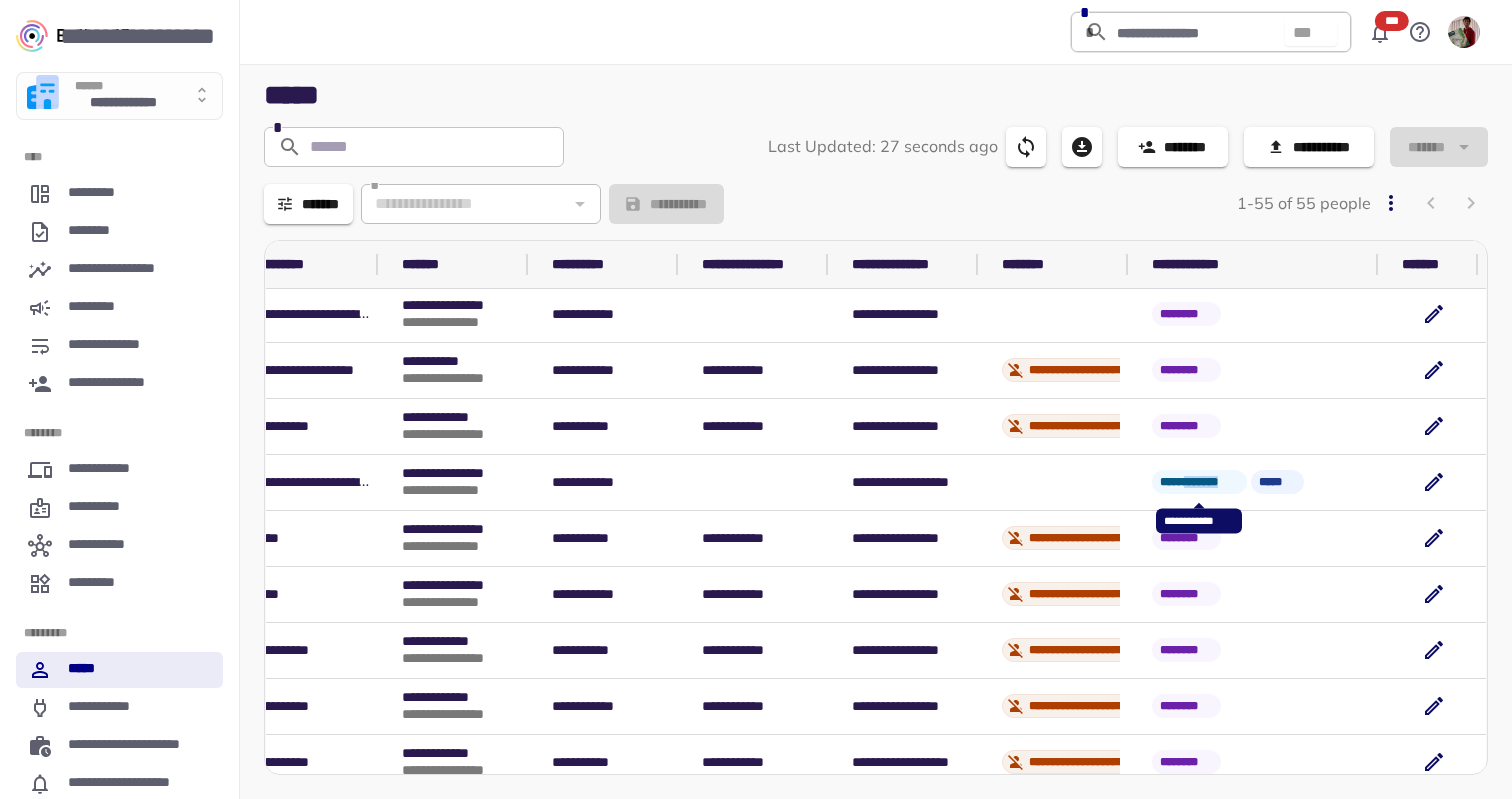click on "**********" at bounding box center (1199, 482) 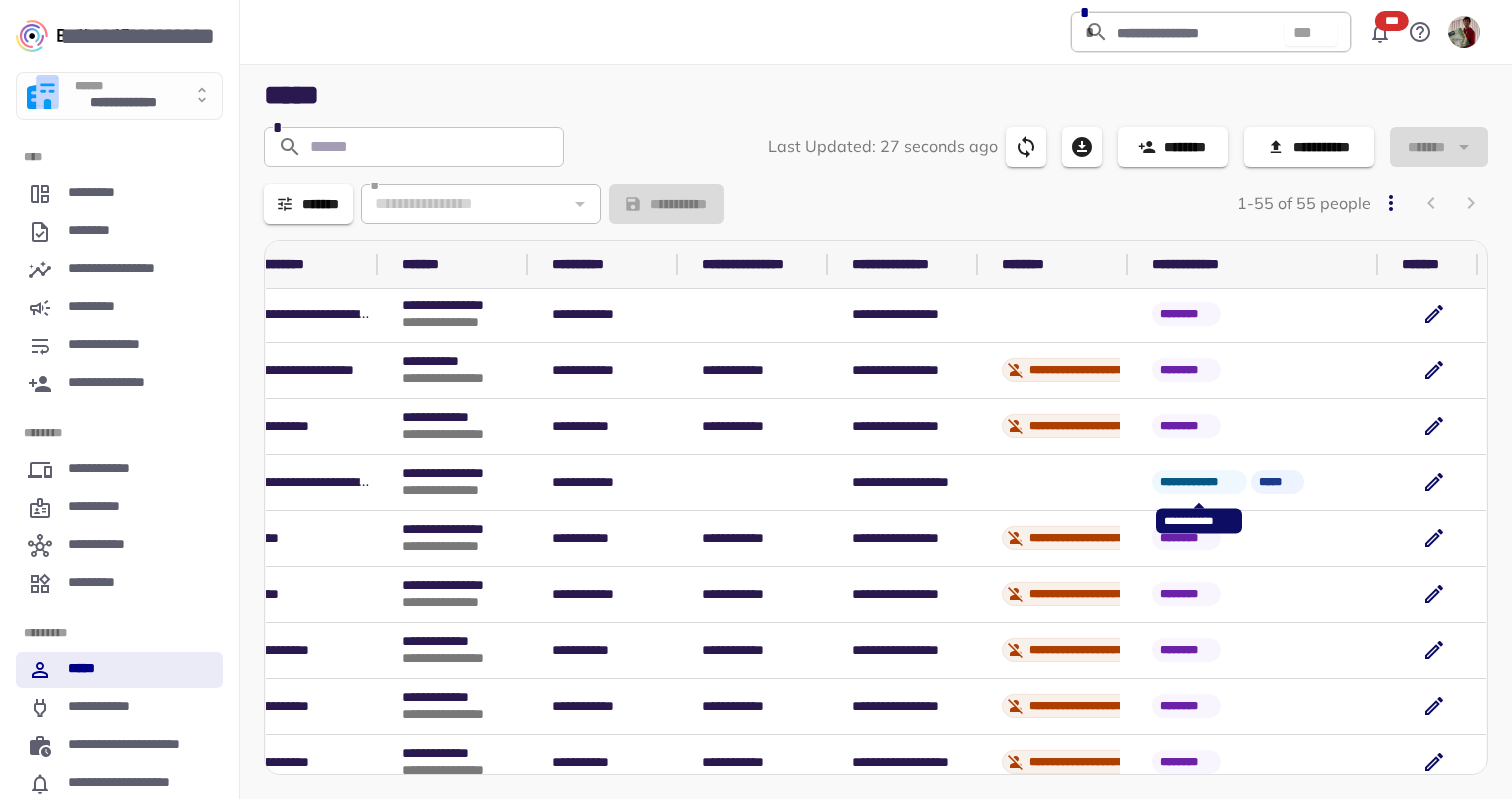 click on "**********" at bounding box center [1199, 482] 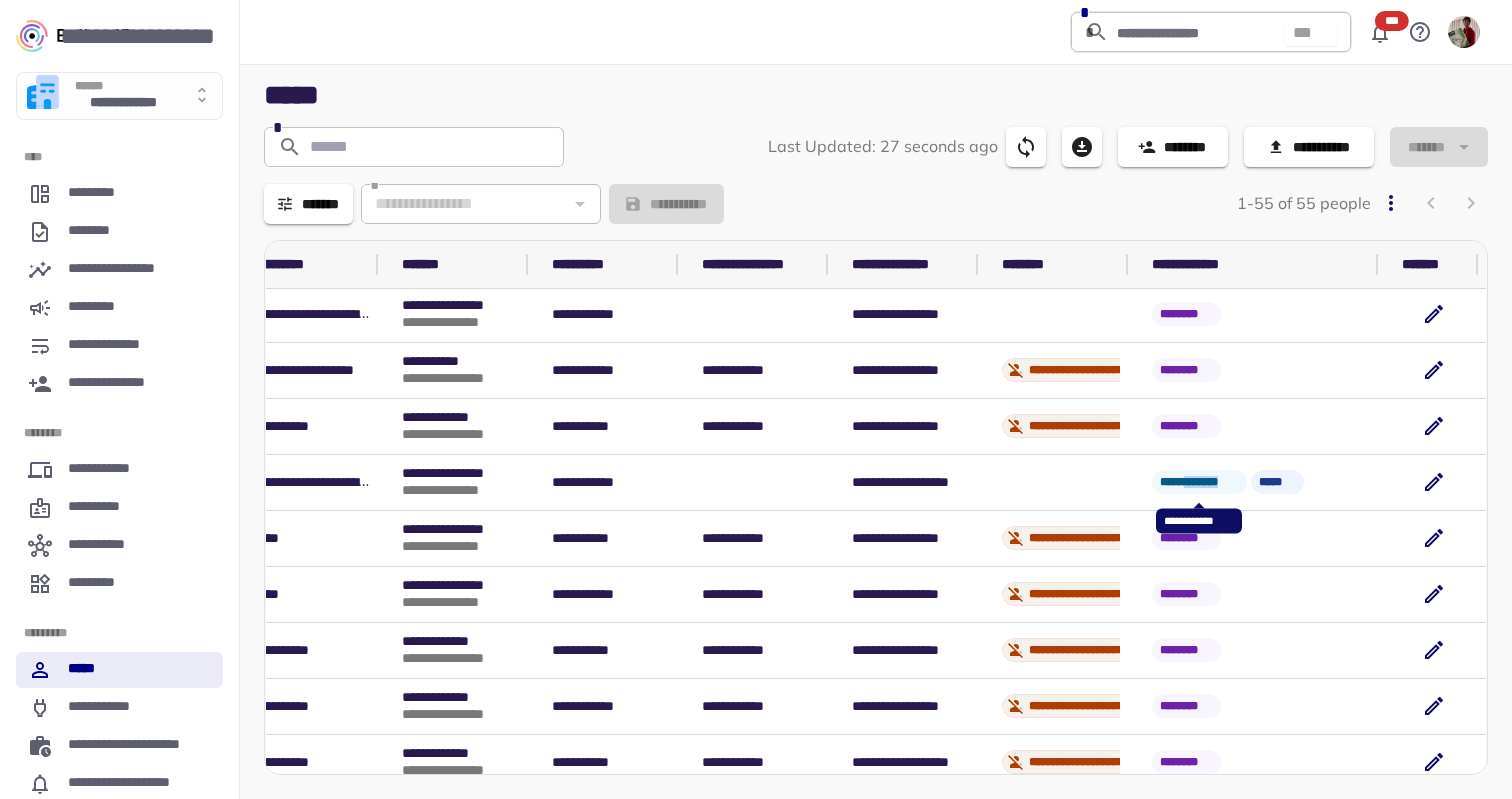 click on "**********" at bounding box center (1199, 482) 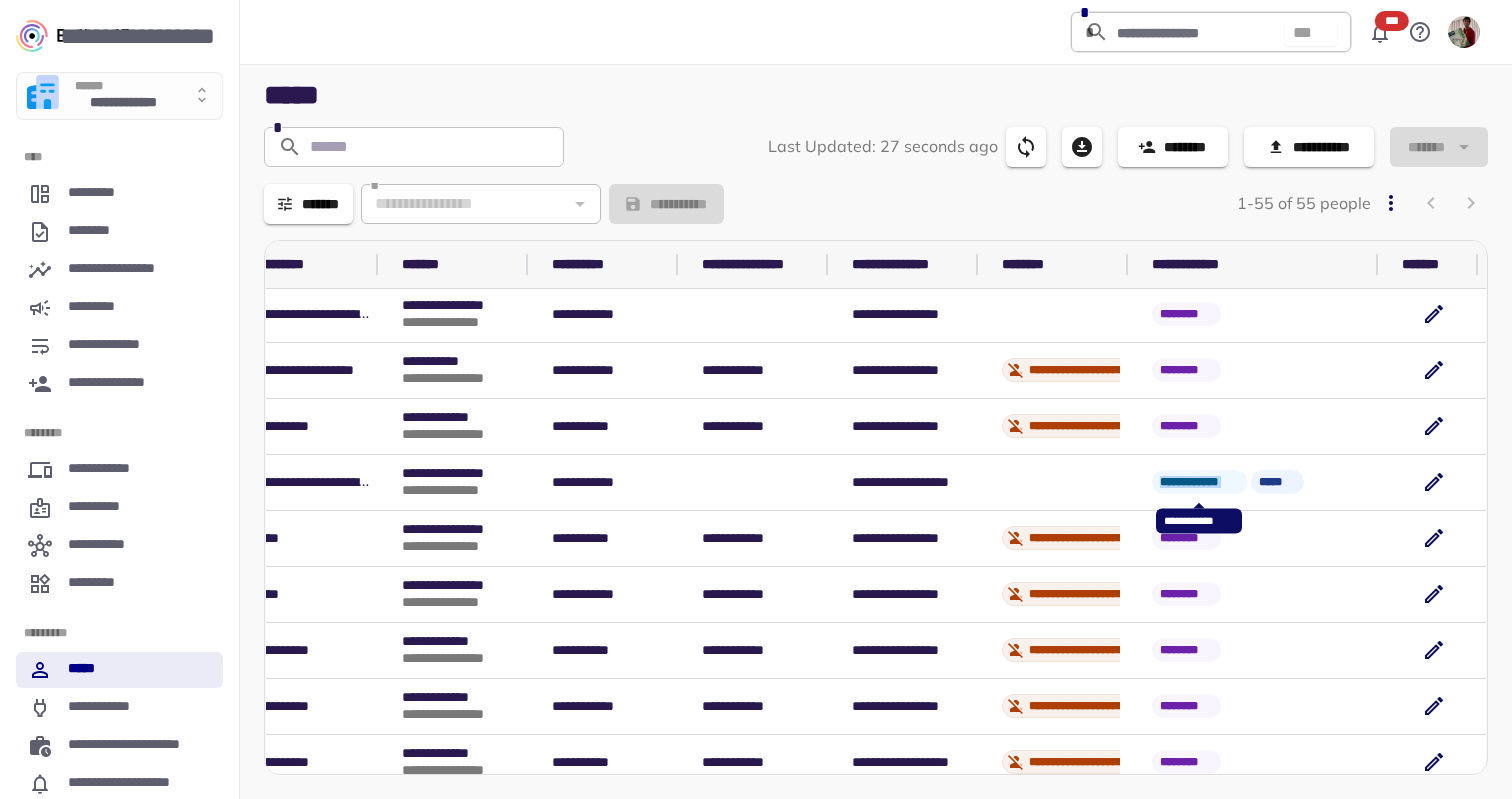 click on "**********" at bounding box center (1199, 482) 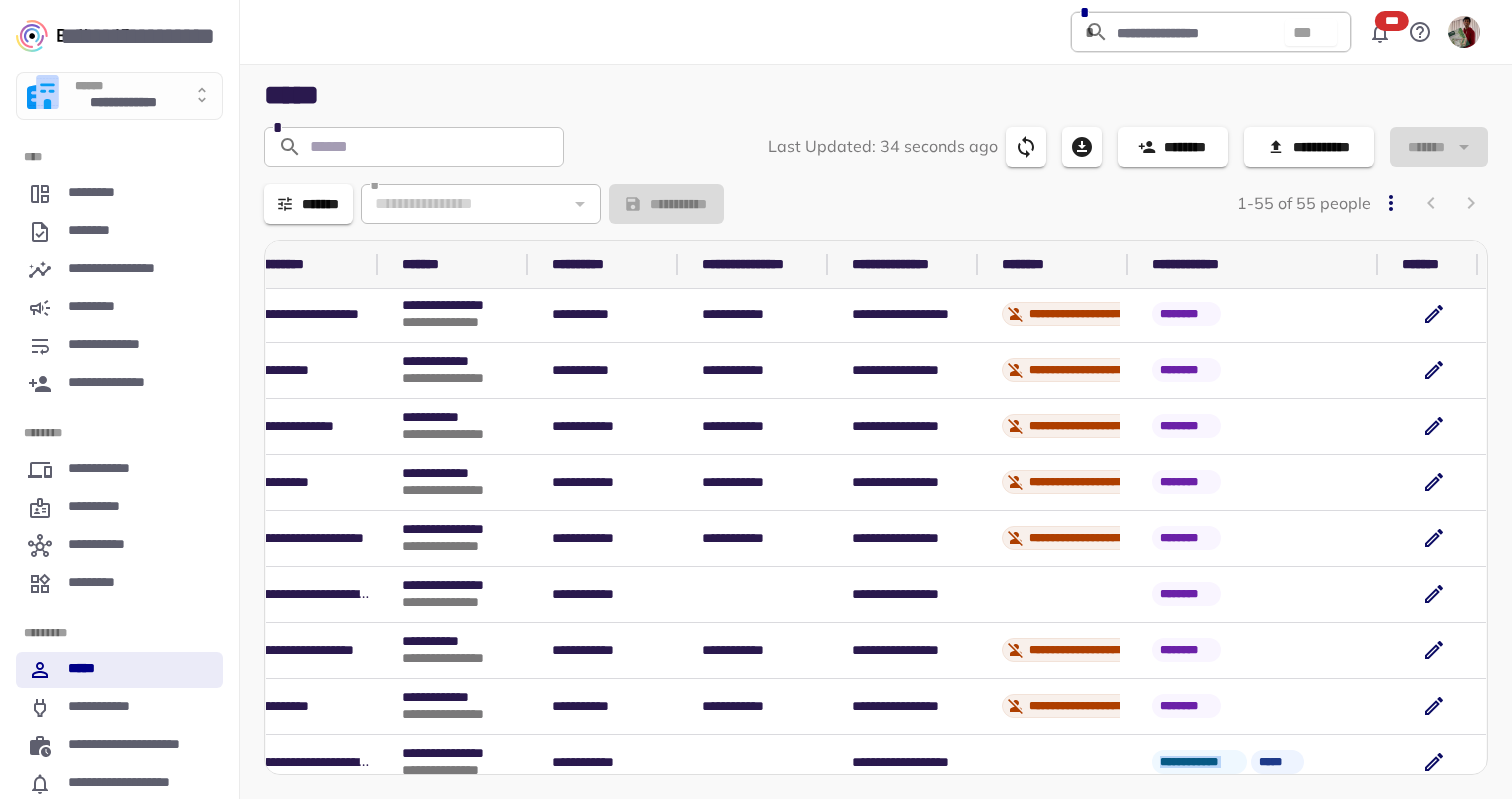 scroll, scrollTop: 1223, scrollLeft: 630, axis: both 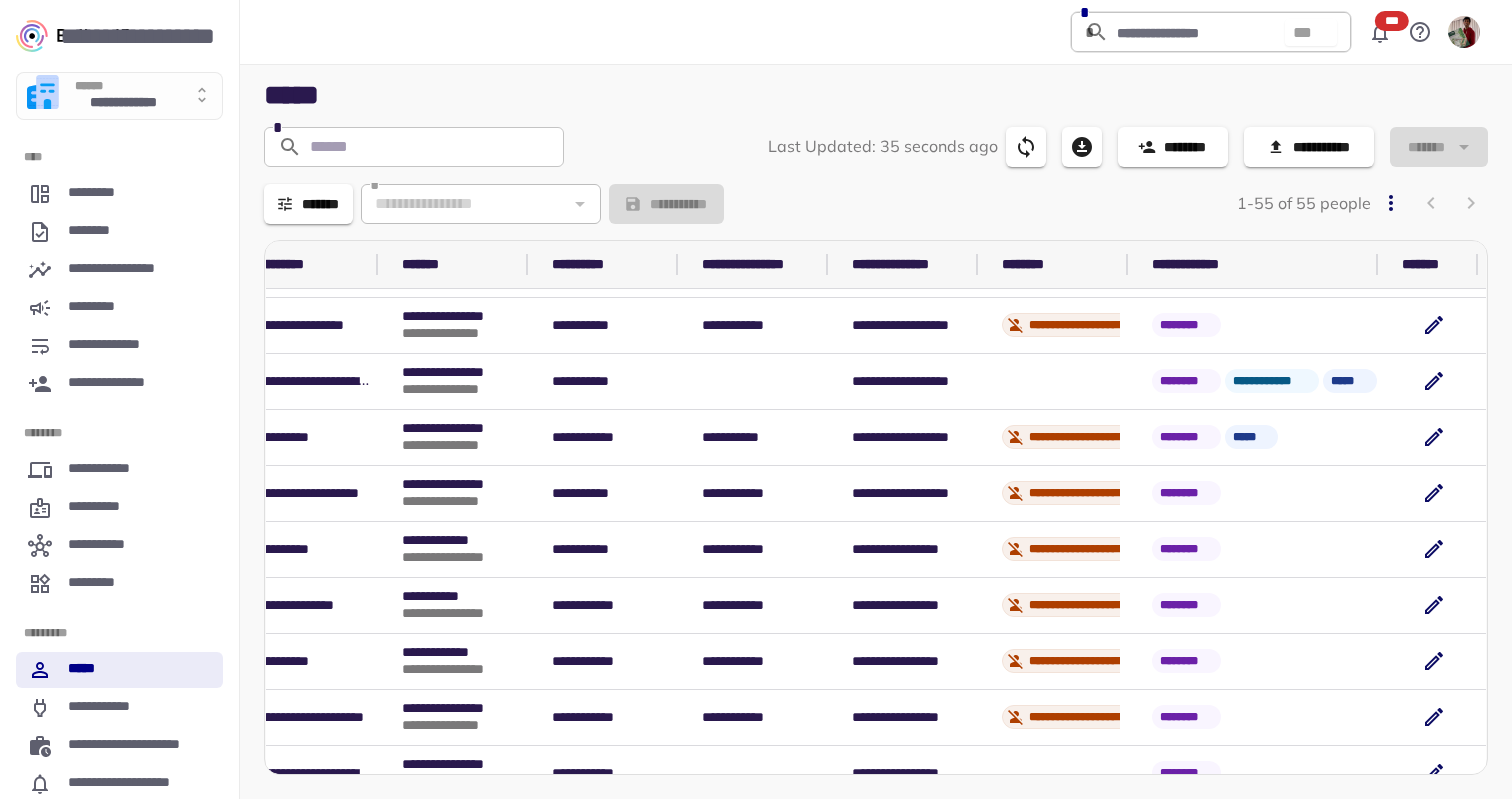 click on "**********" at bounding box center (900, 437) 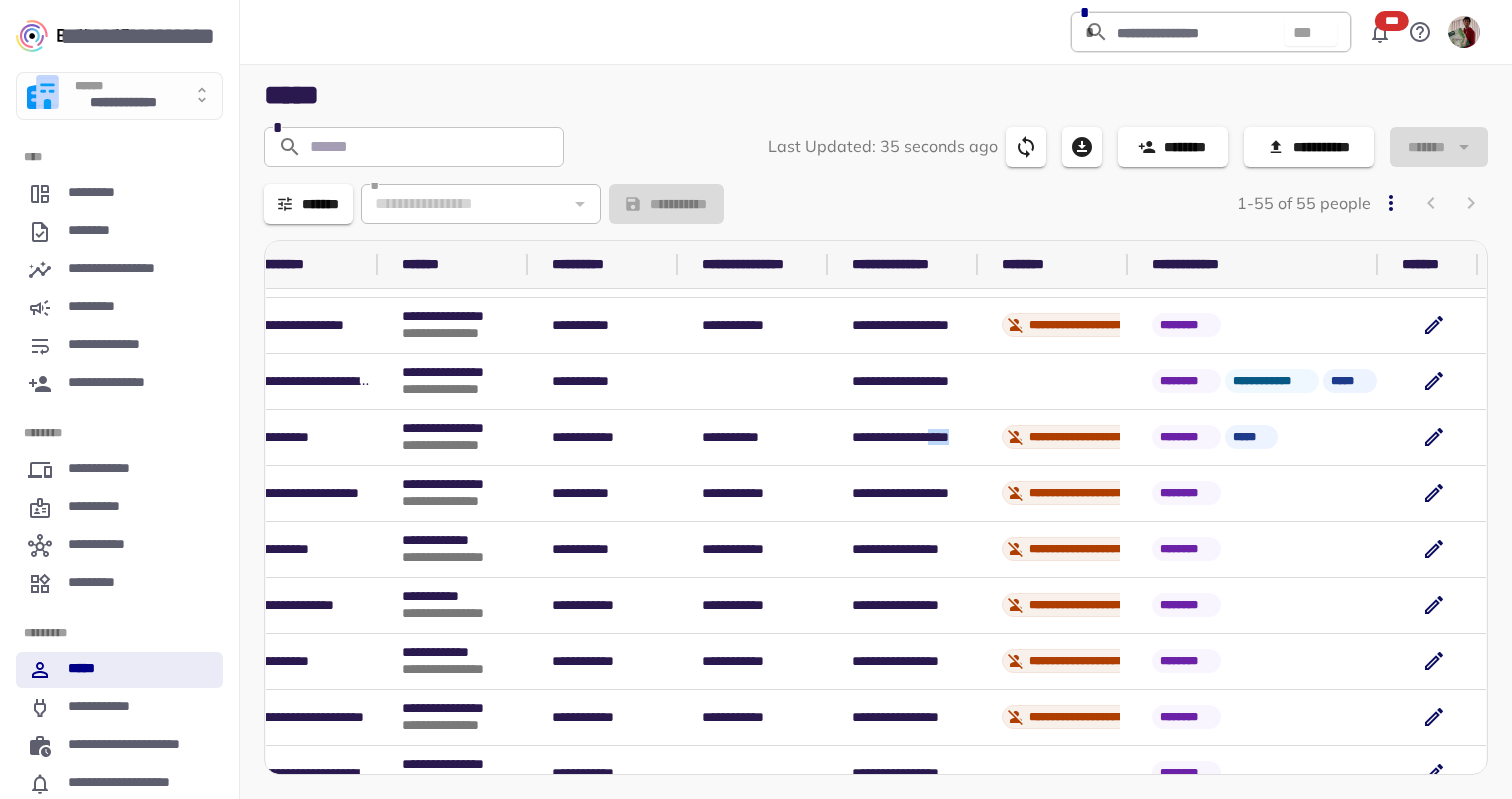click on "**********" at bounding box center (900, 437) 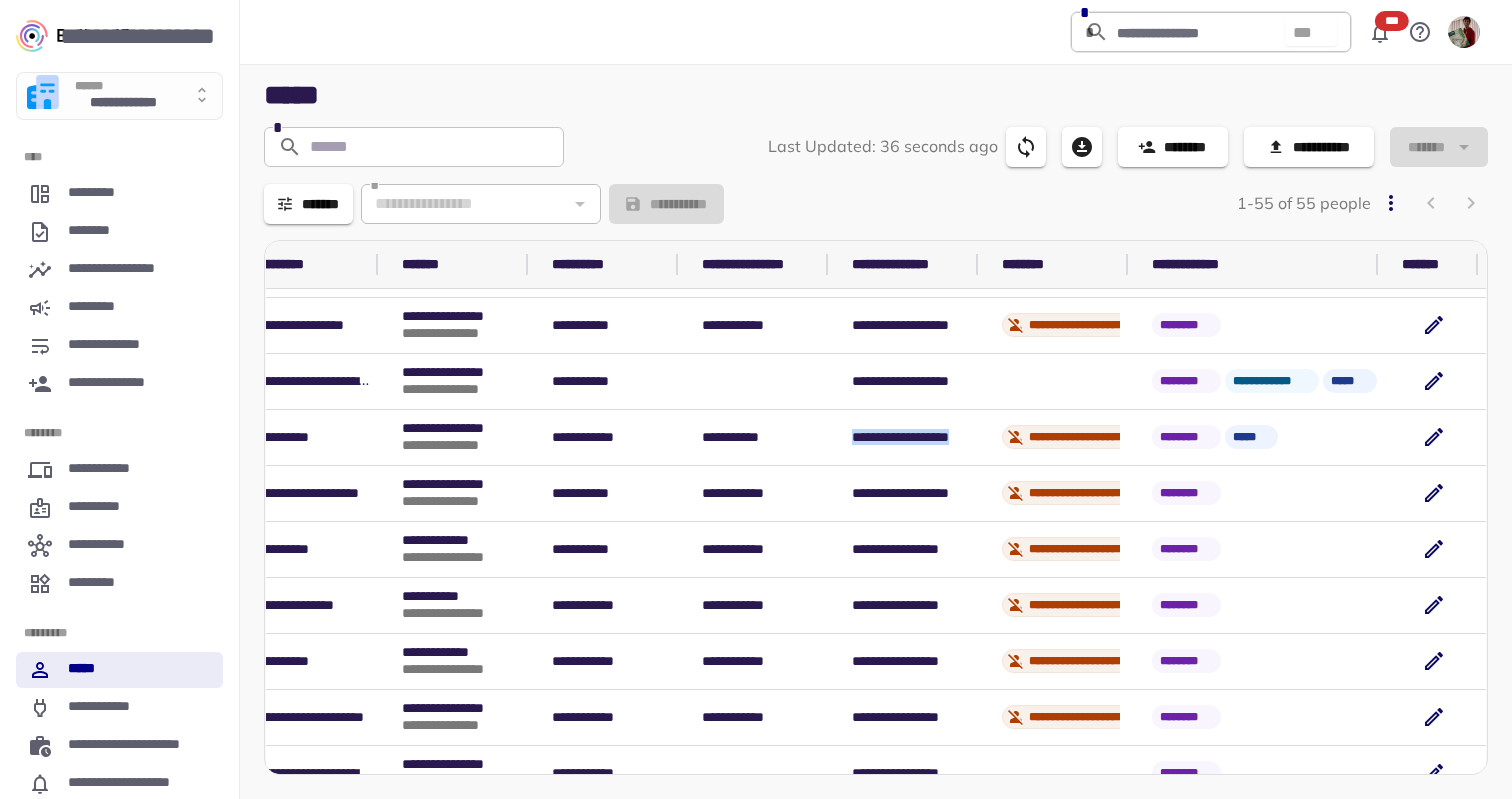 click on "**********" at bounding box center [900, 437] 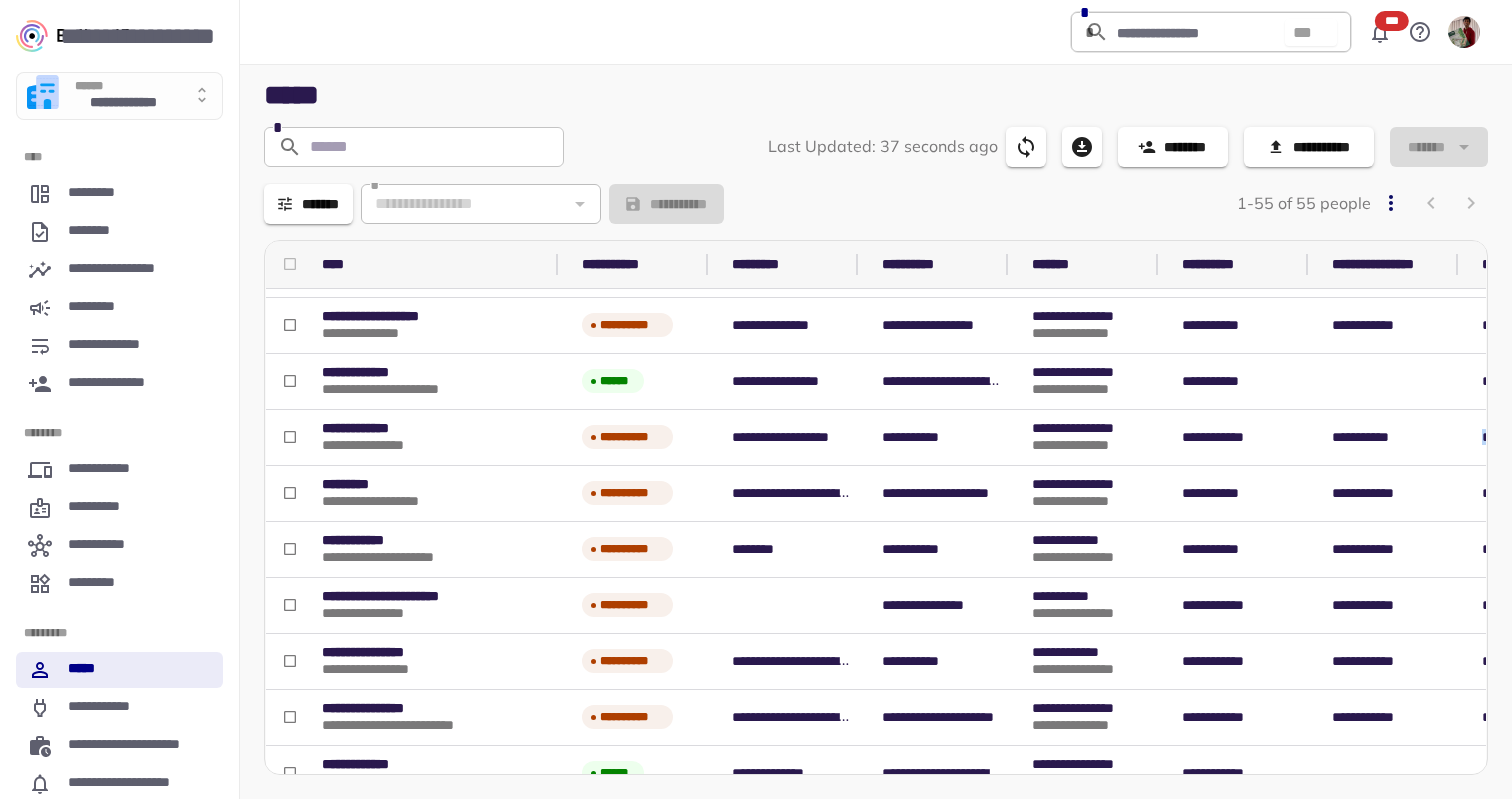 scroll, scrollTop: 1223, scrollLeft: 630, axis: both 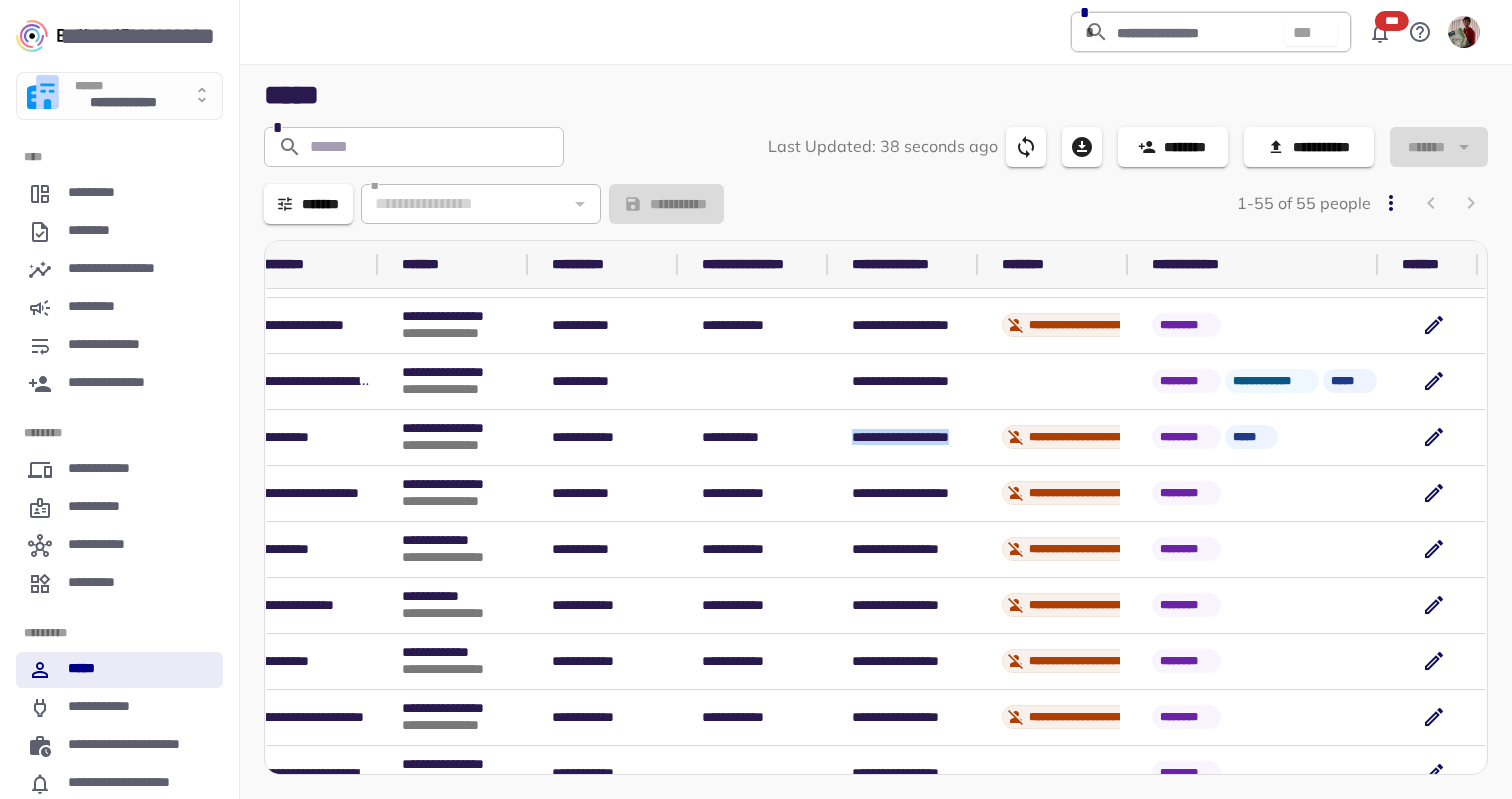click 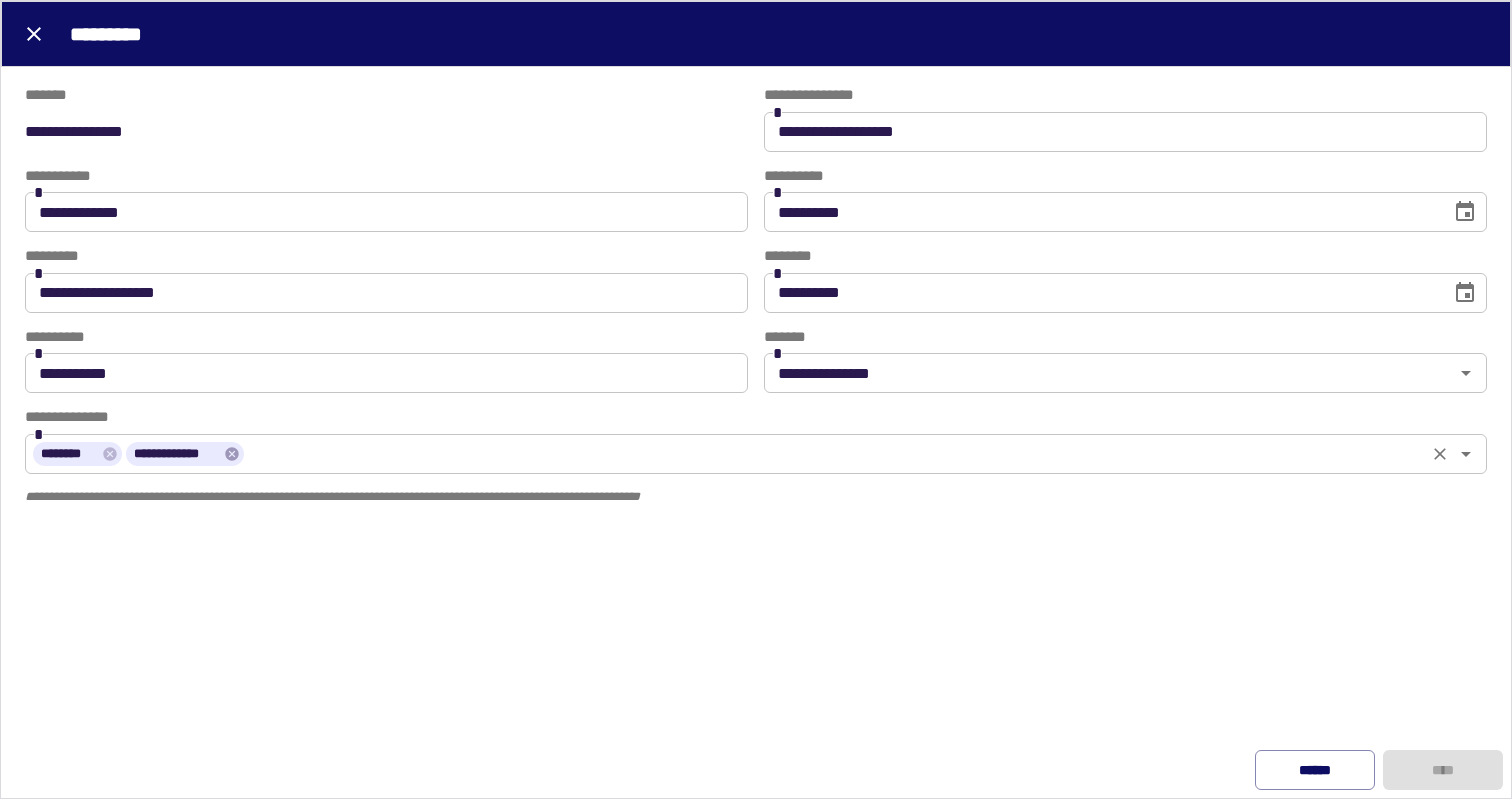 click 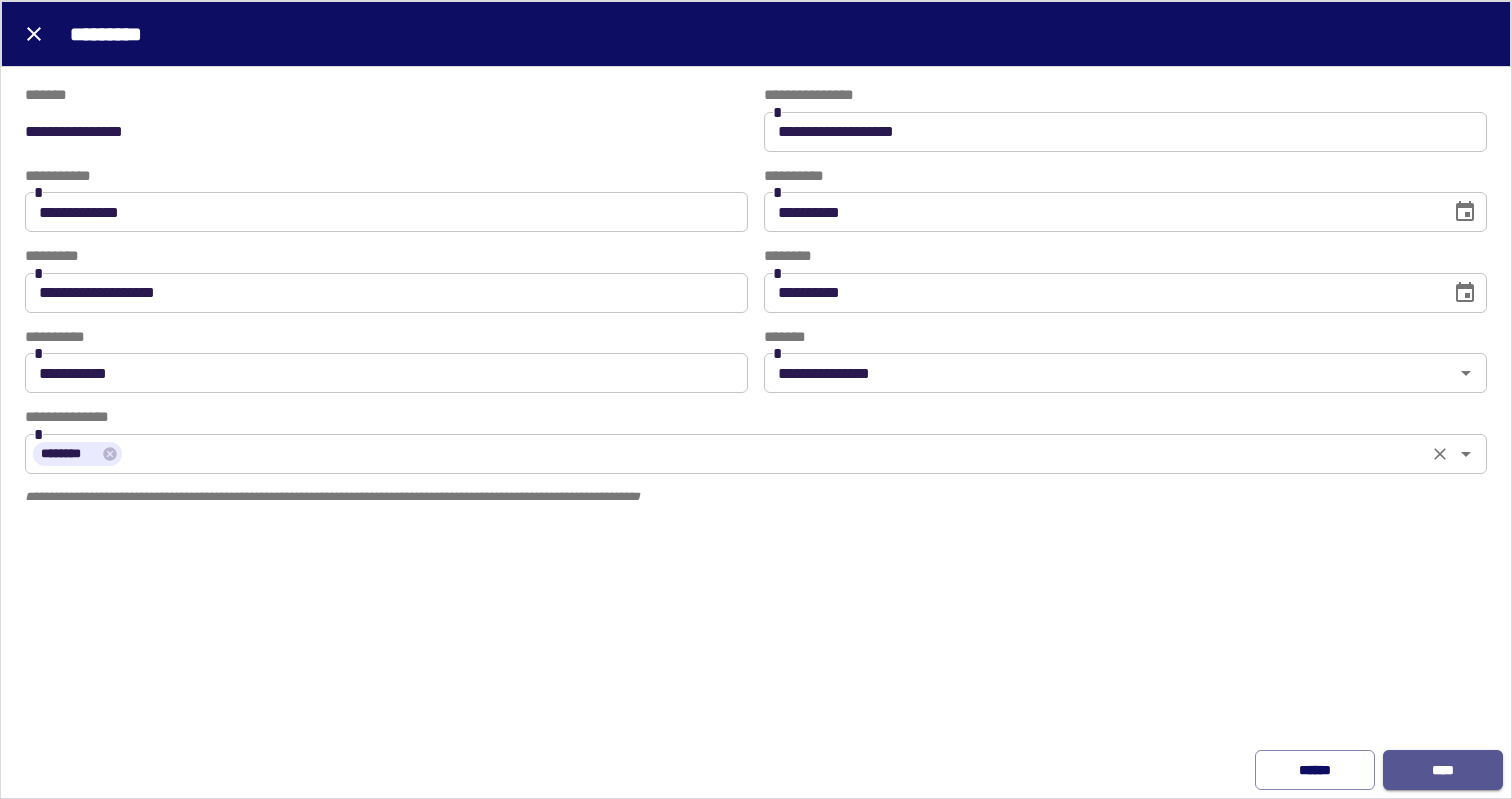 click on "****" at bounding box center (1443, 770) 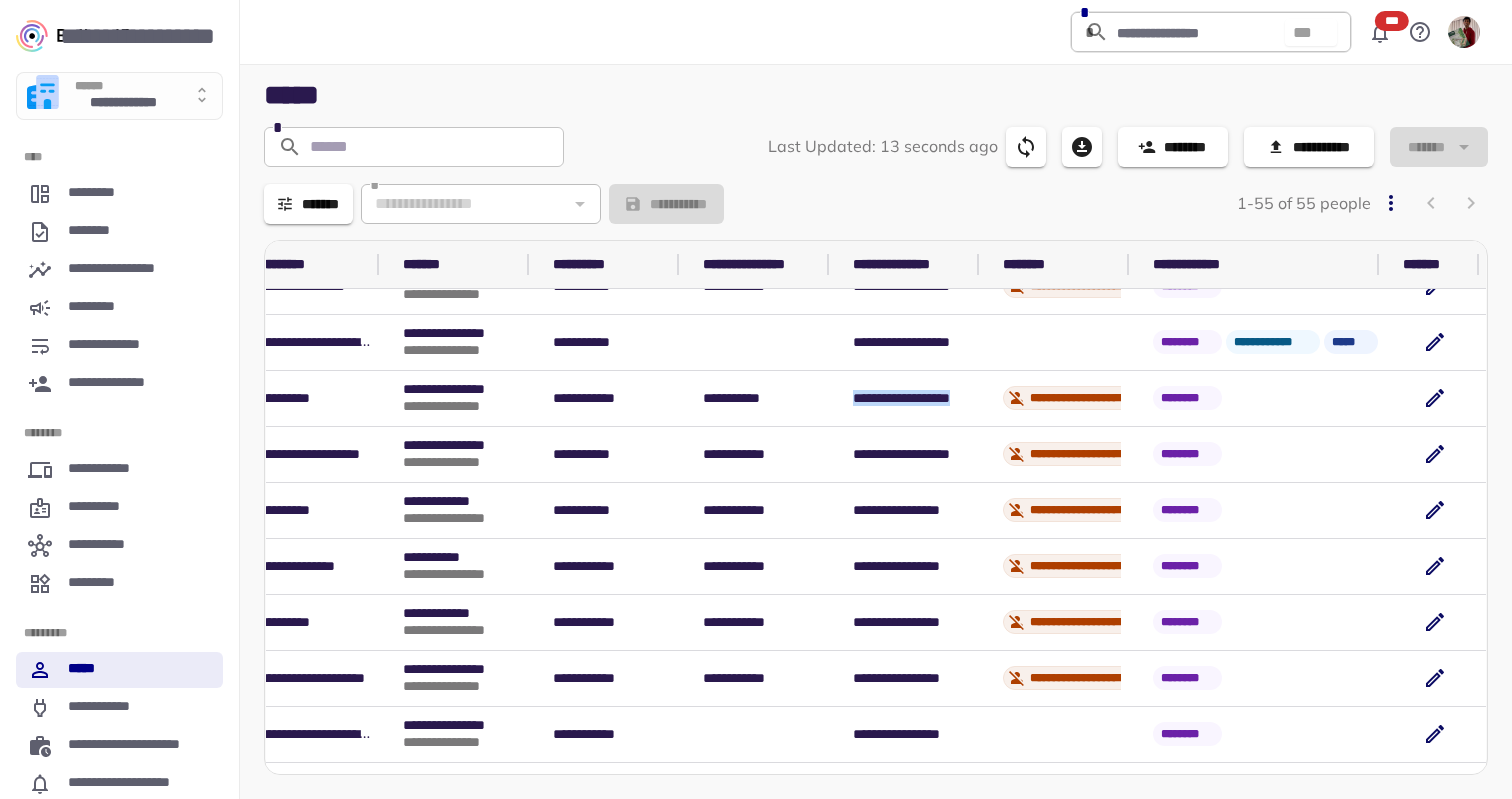scroll 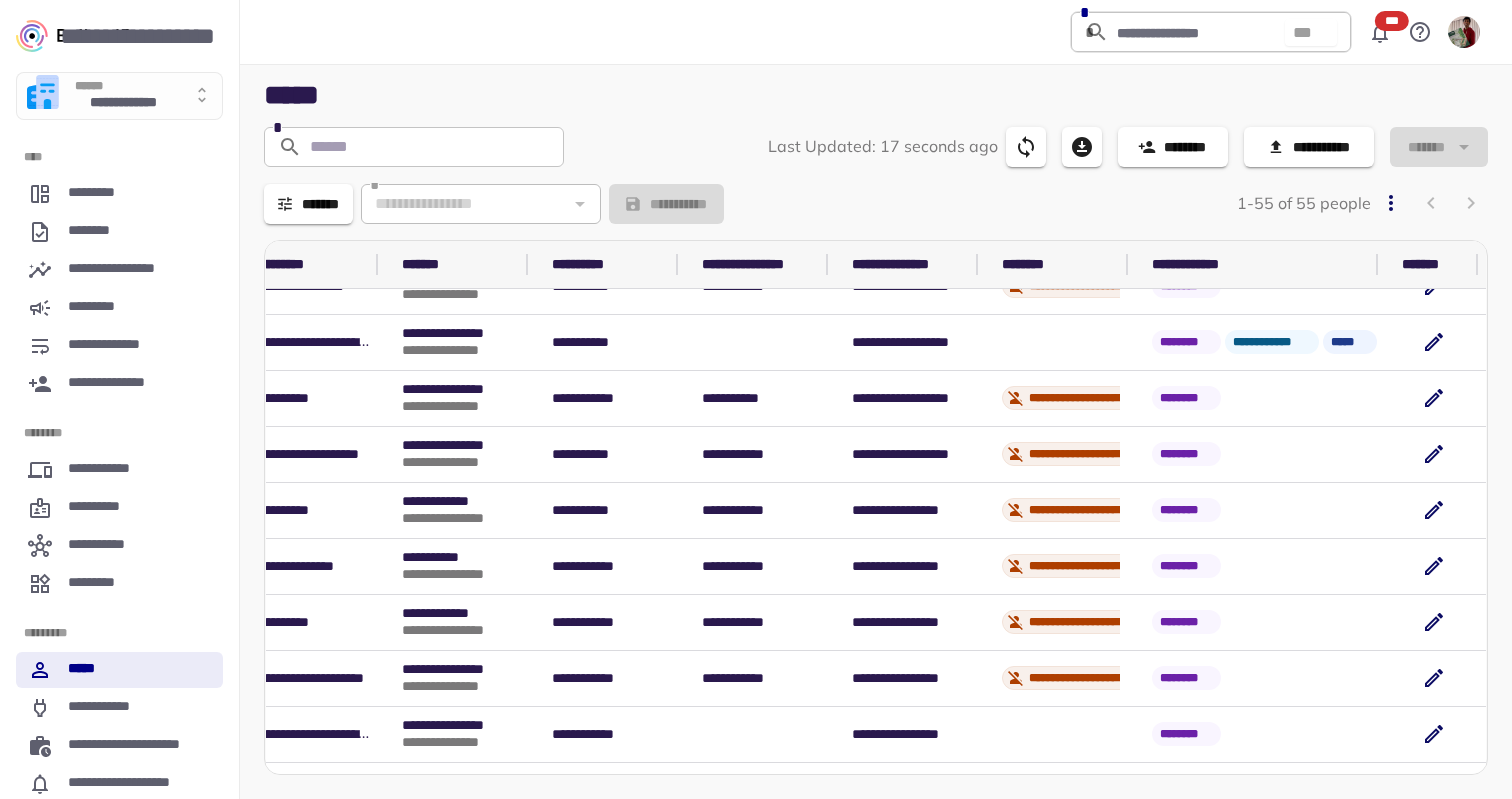 click on "**********" at bounding box center [761, 399] 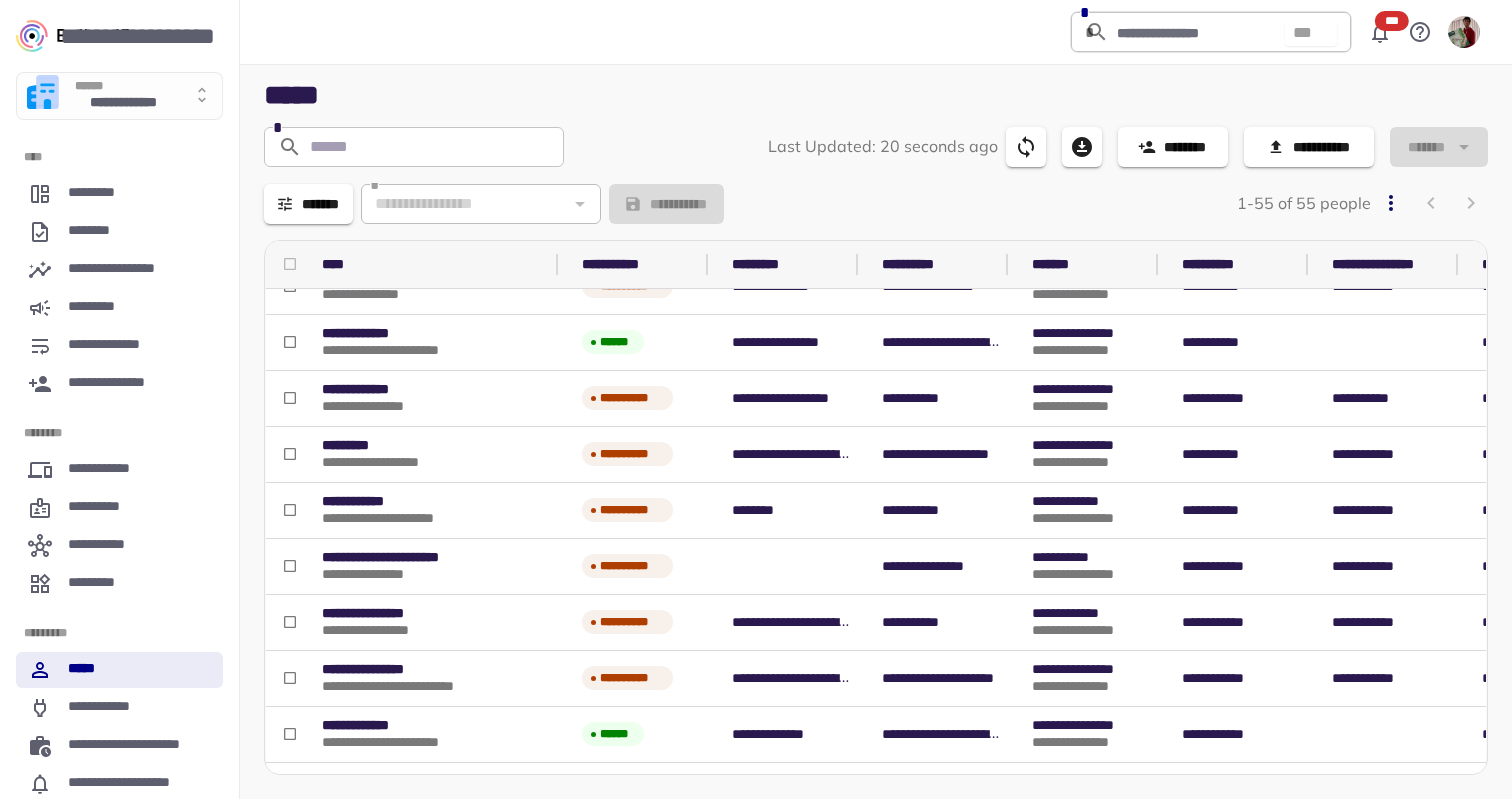click on "**********" at bounding box center [119, 399] 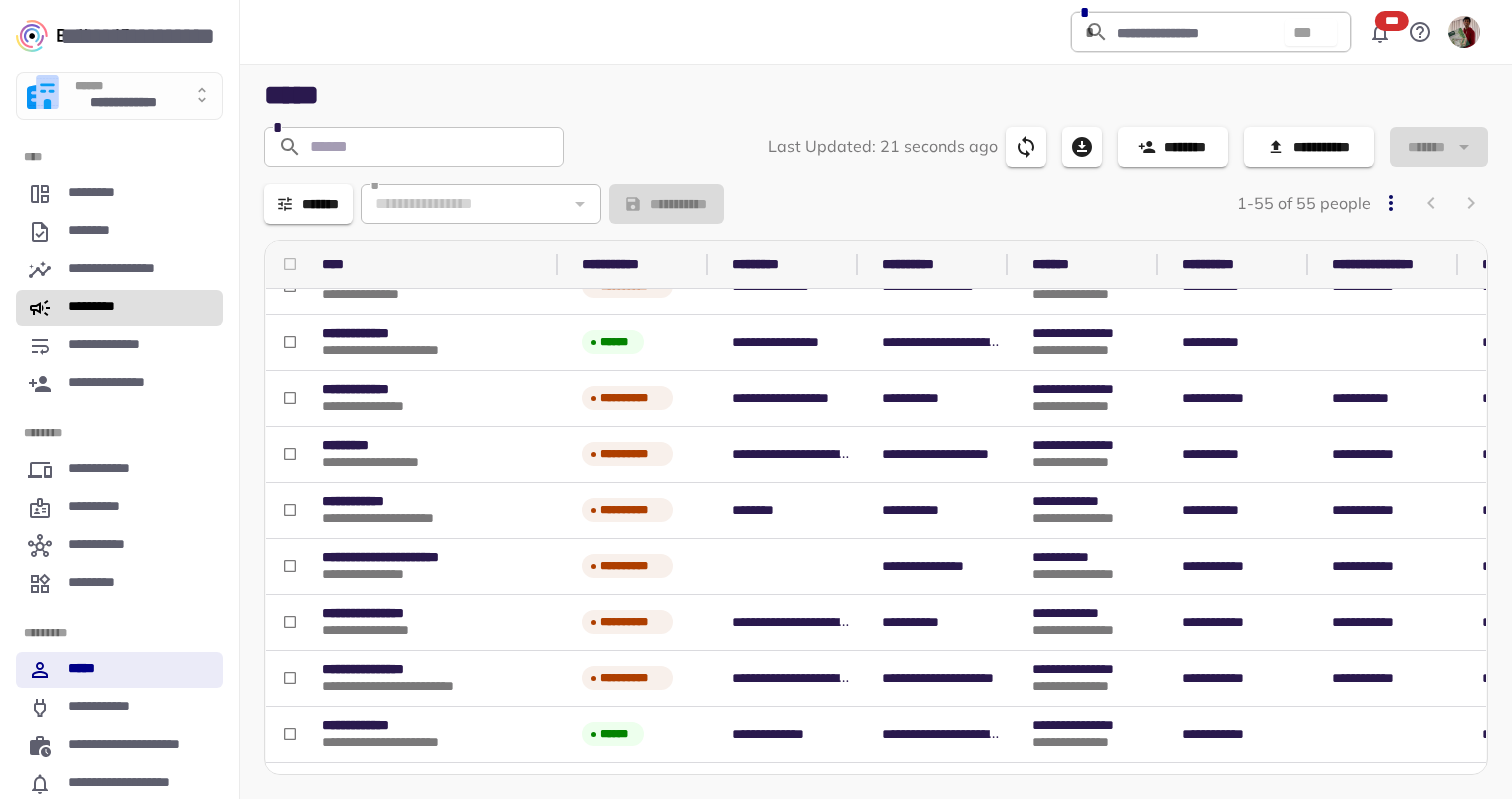 click on "*********" at bounding box center [104, 308] 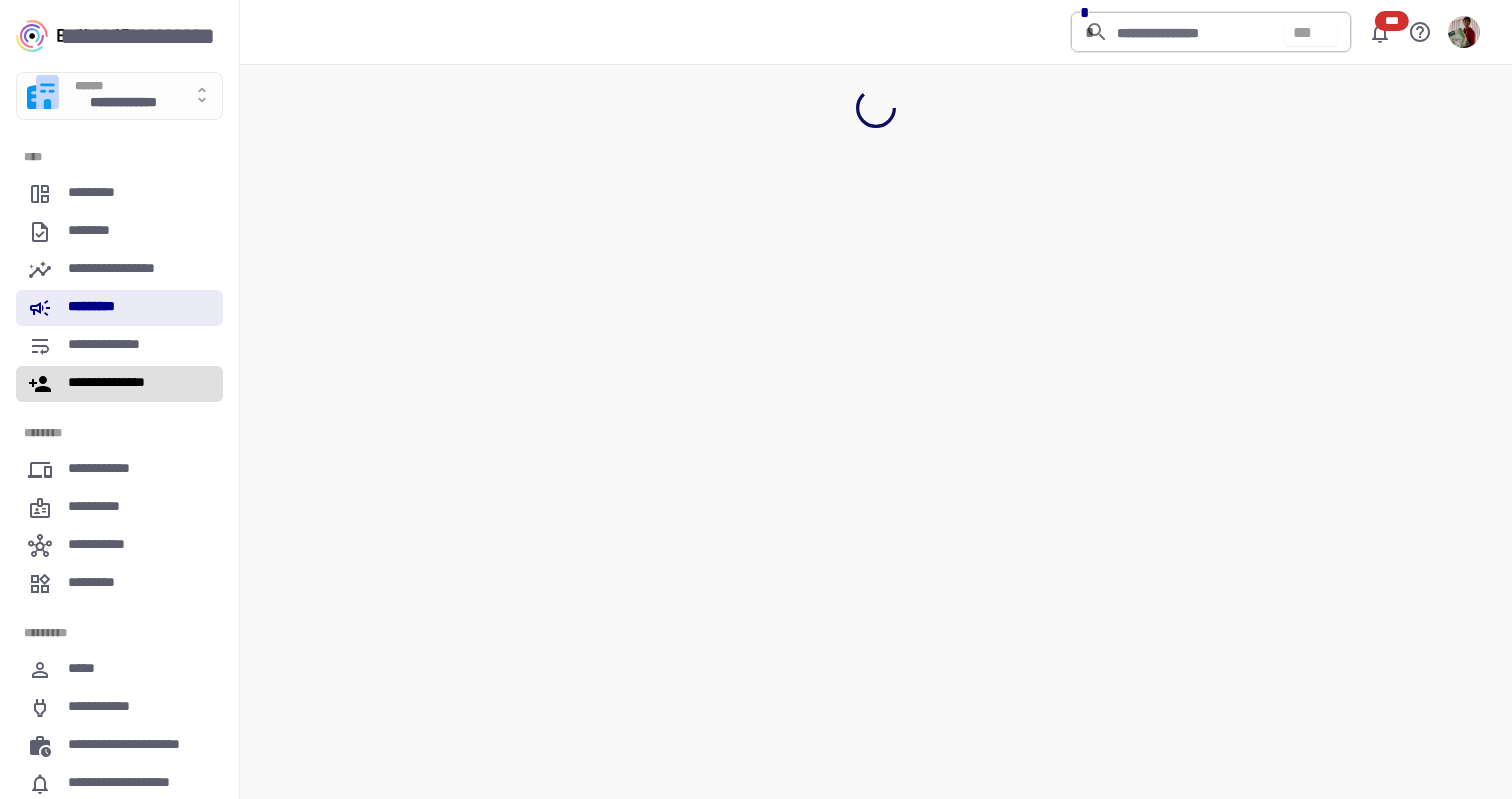 click on "**********" at bounding box center [119, 384] 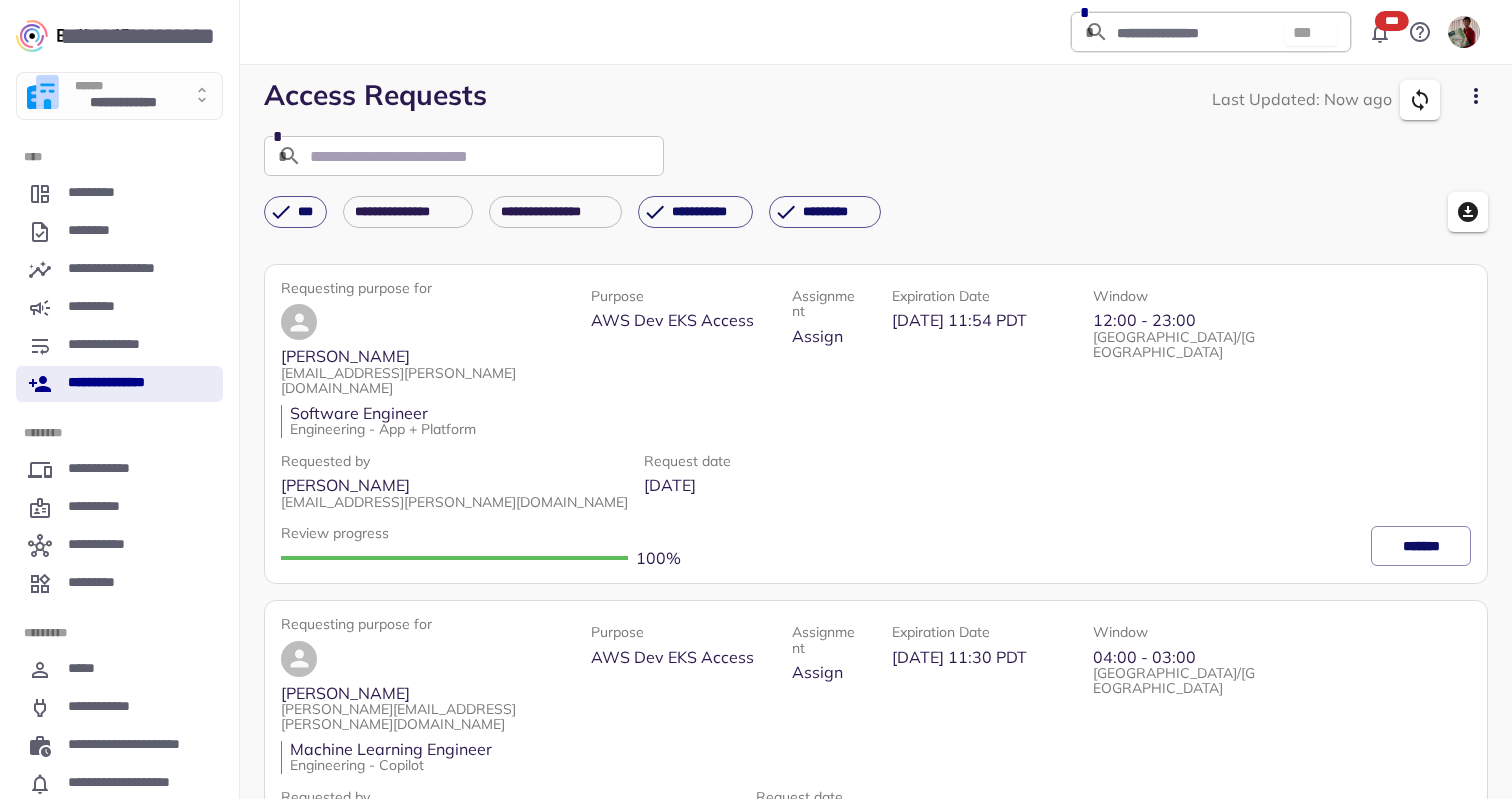 click 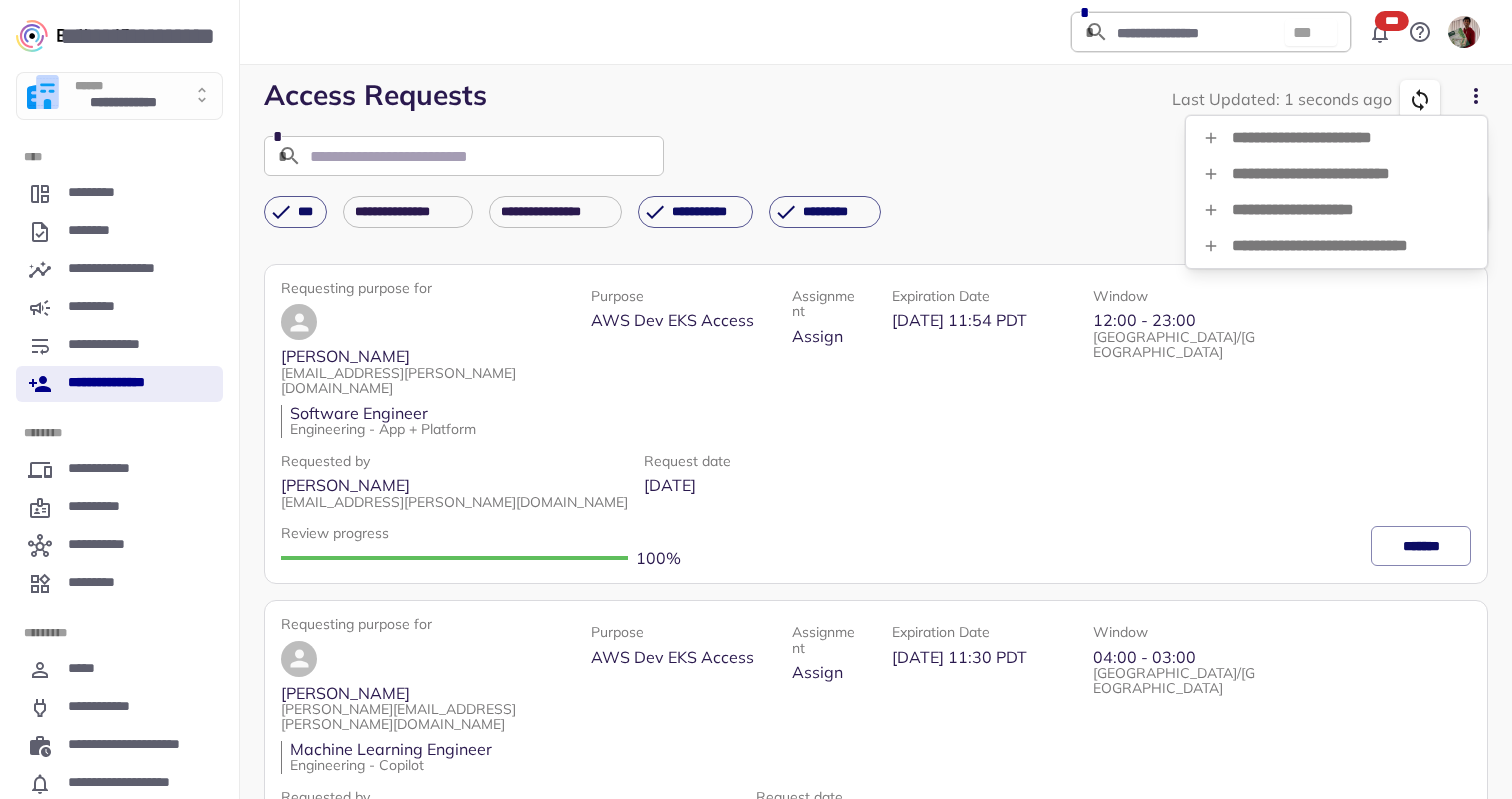 click at bounding box center [756, 399] 